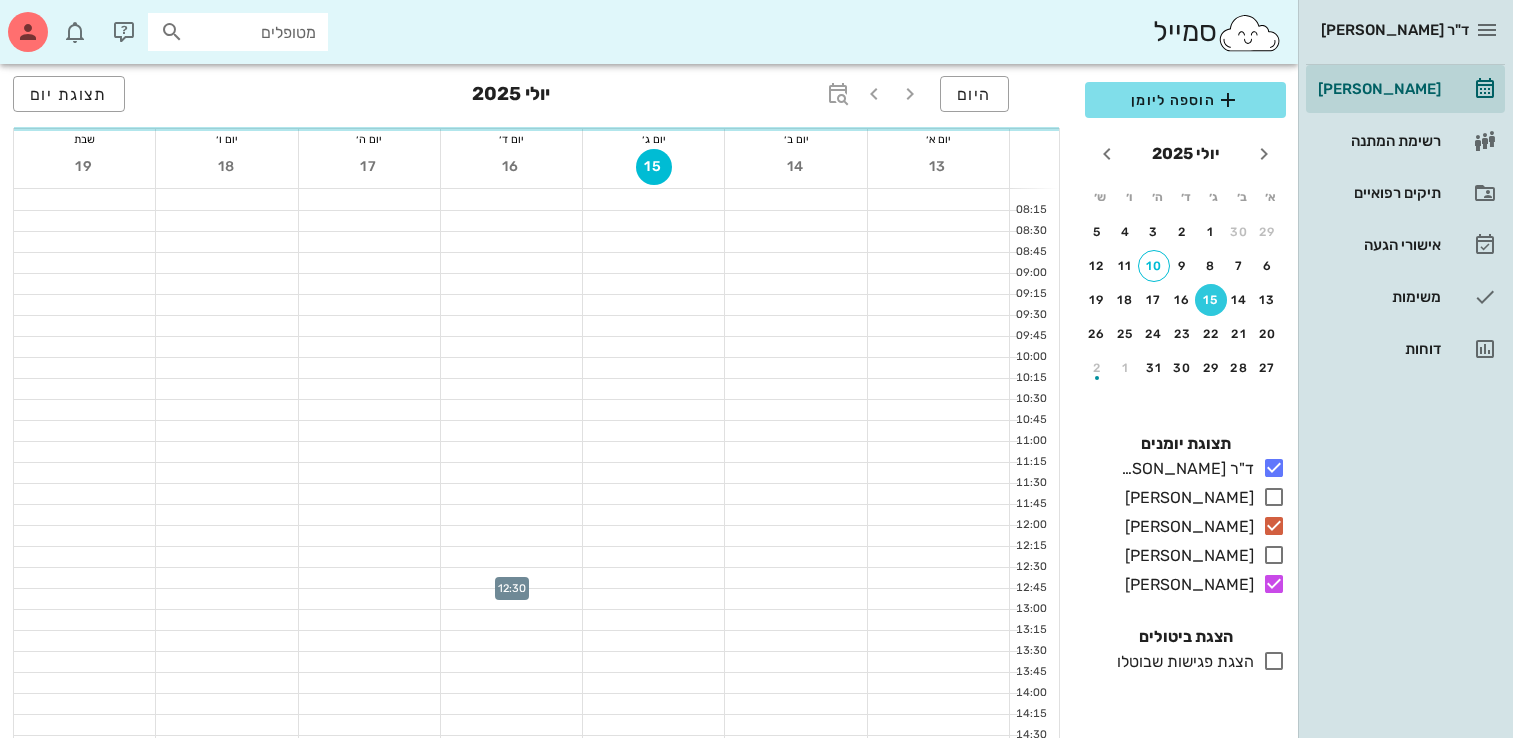 scroll, scrollTop: 163, scrollLeft: 0, axis: vertical 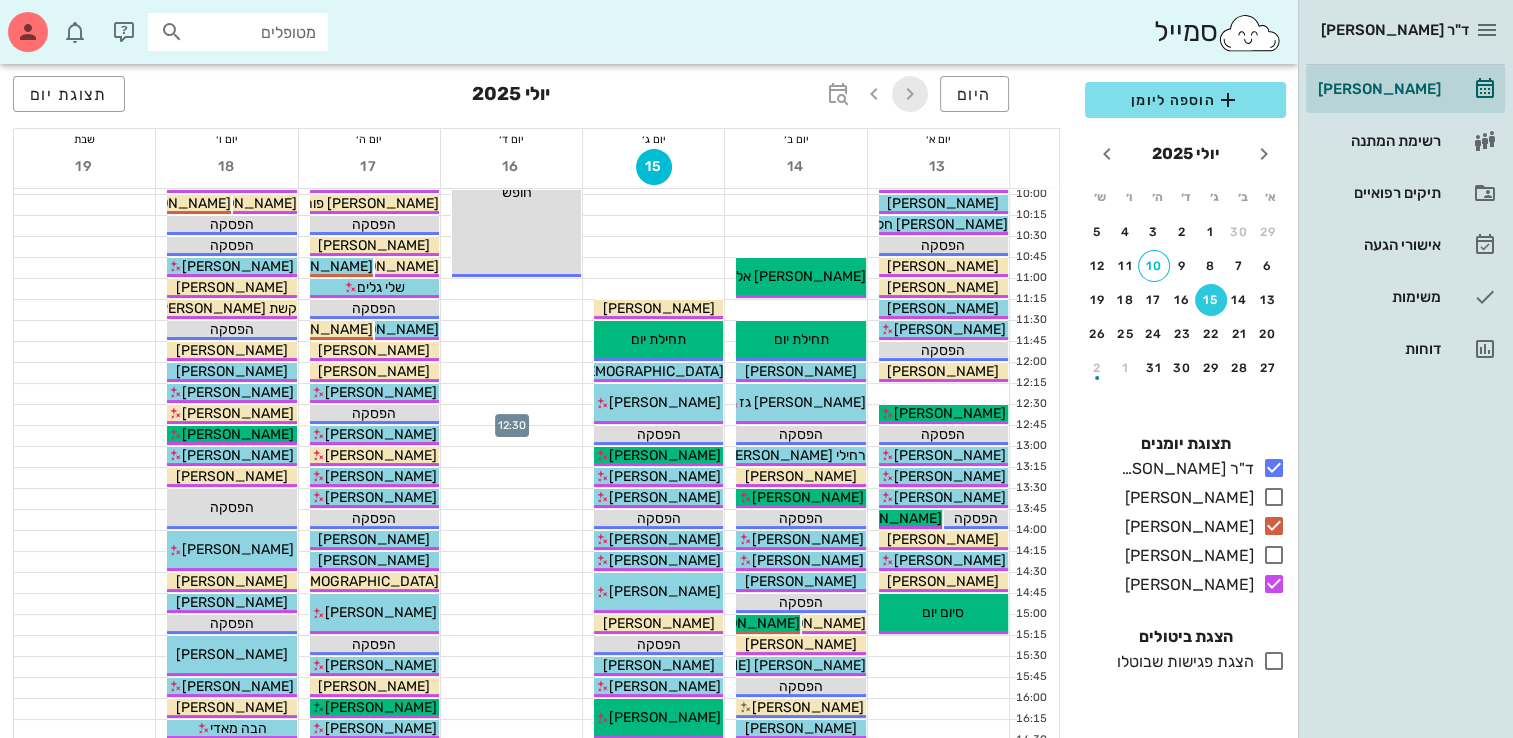 click at bounding box center [910, 94] 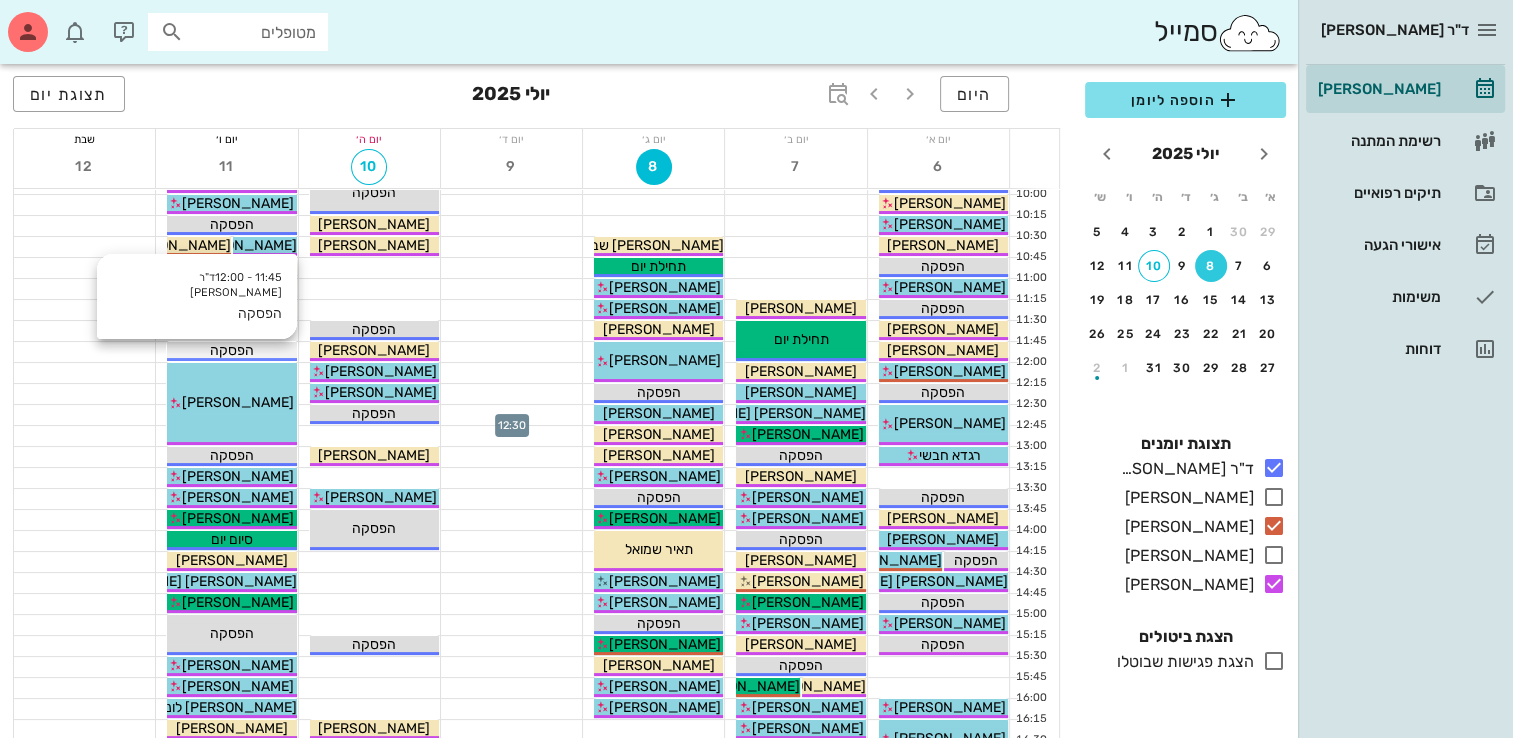 click on "הפסקה" at bounding box center [231, 350] 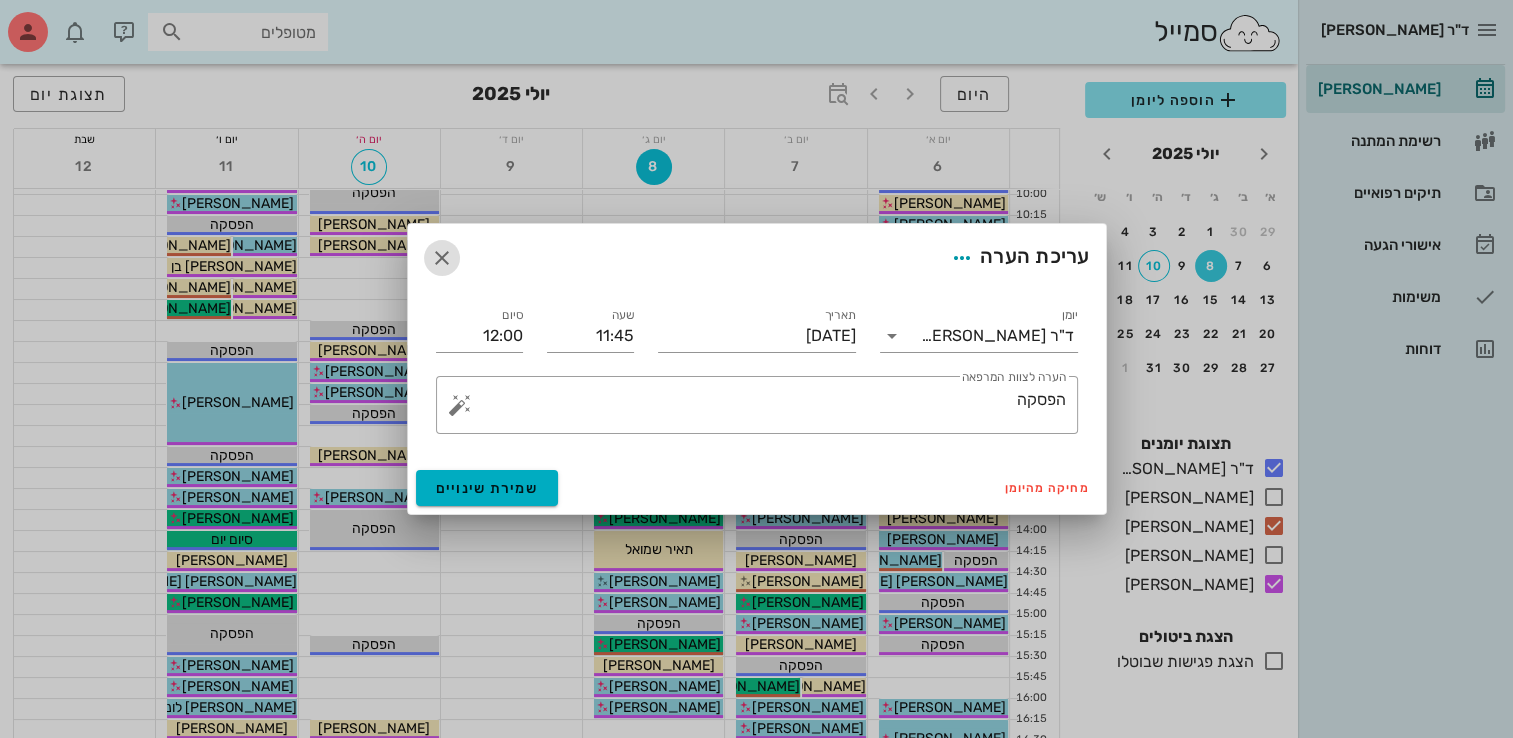 click at bounding box center (442, 258) 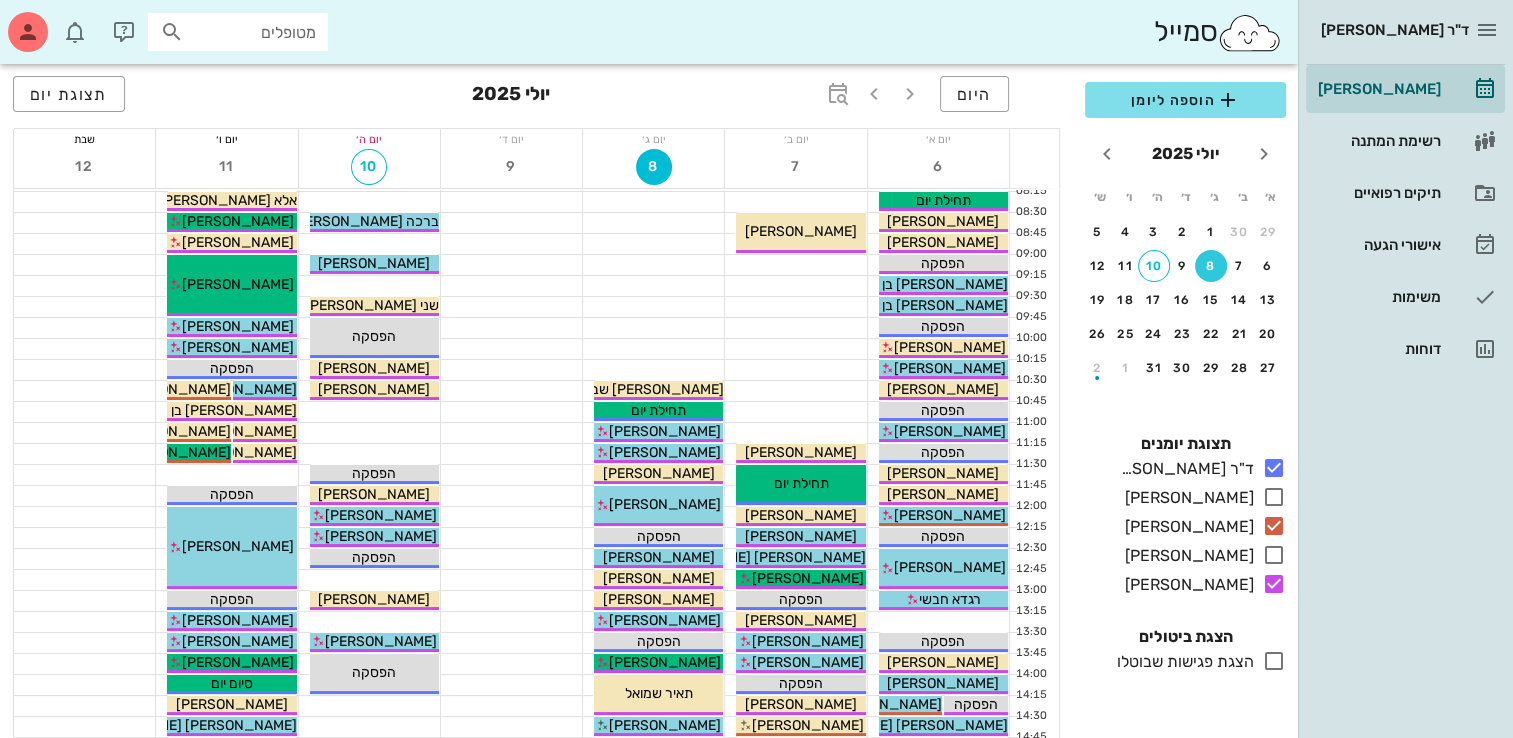 scroll, scrollTop: 0, scrollLeft: 0, axis: both 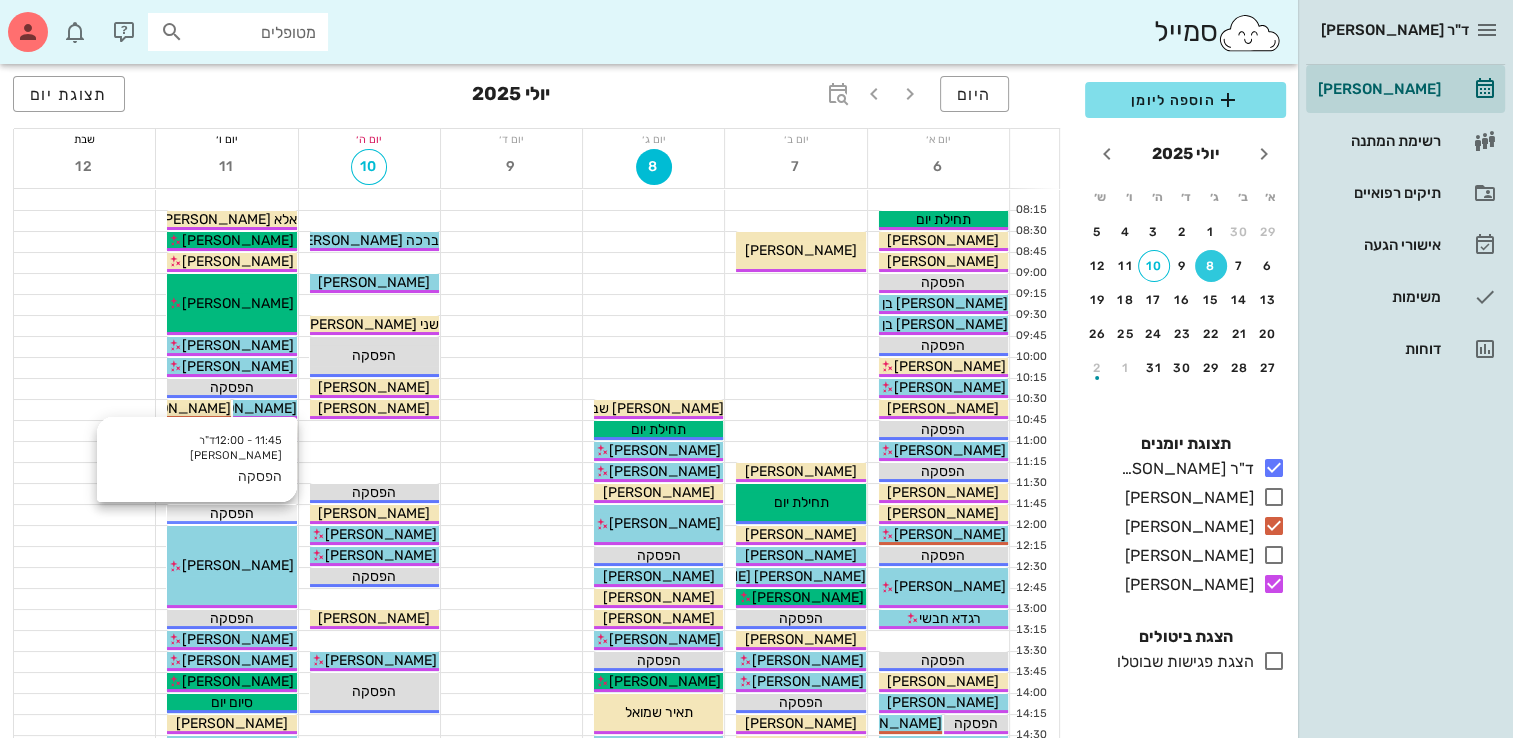 click on "הפסקה" at bounding box center (231, 513) 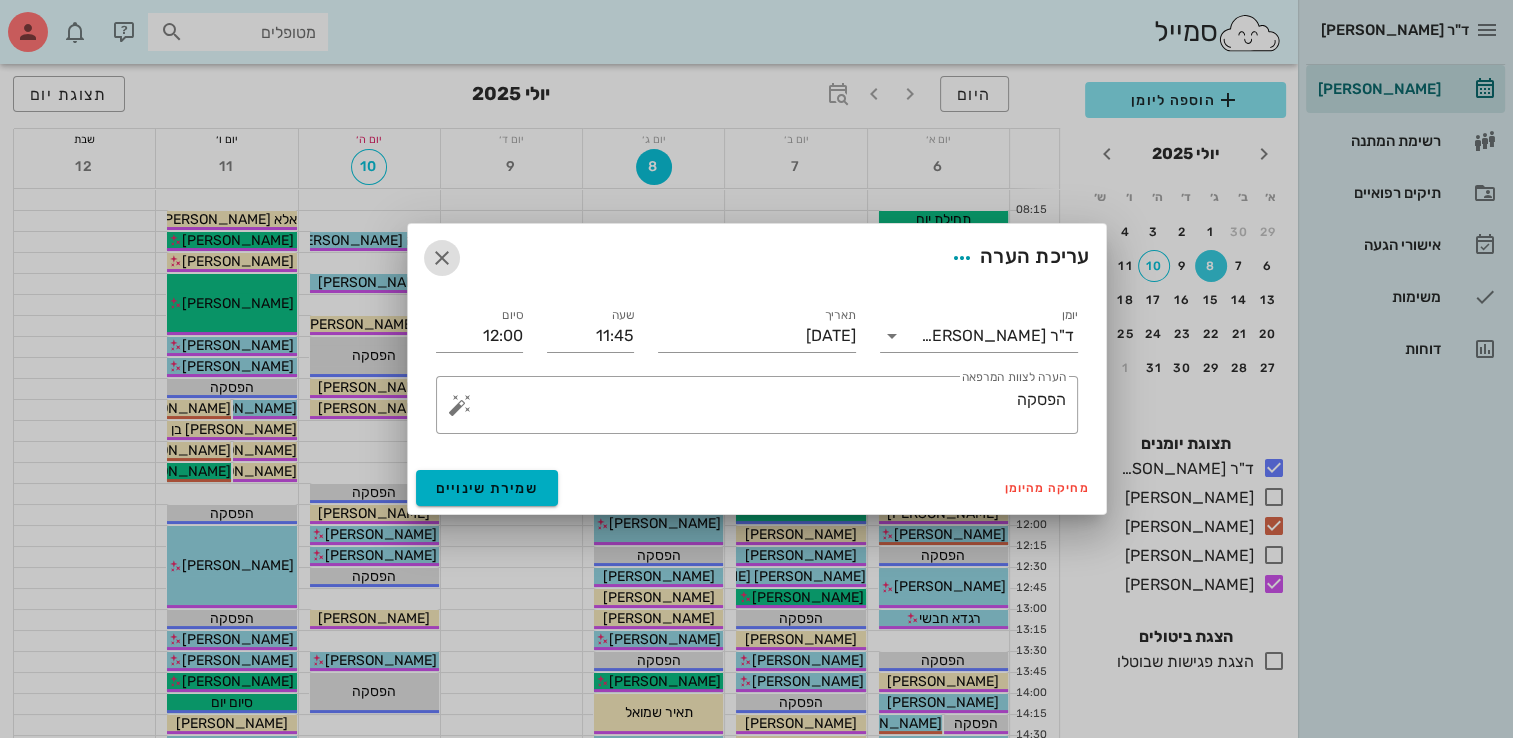 click at bounding box center [442, 258] 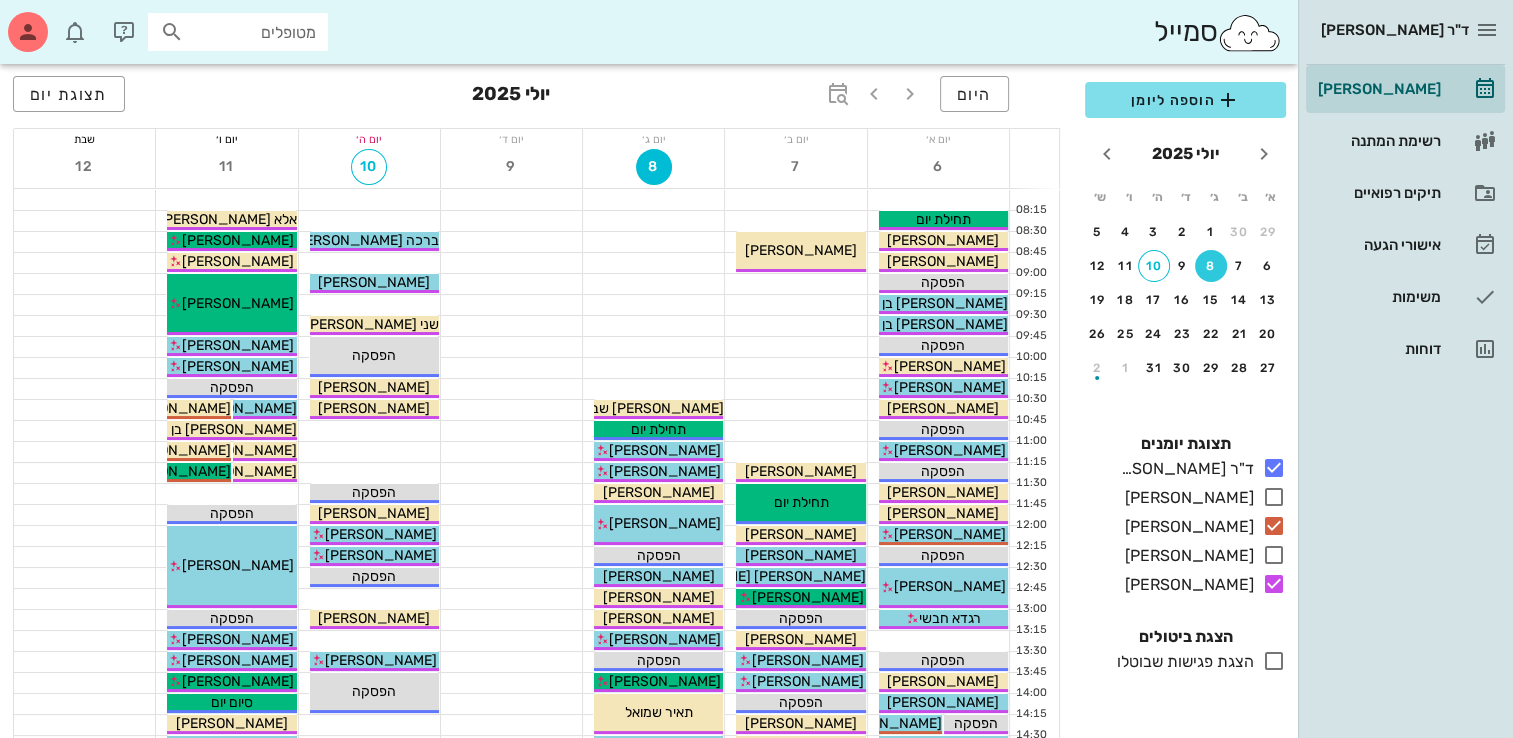 click at bounding box center (226, 494) 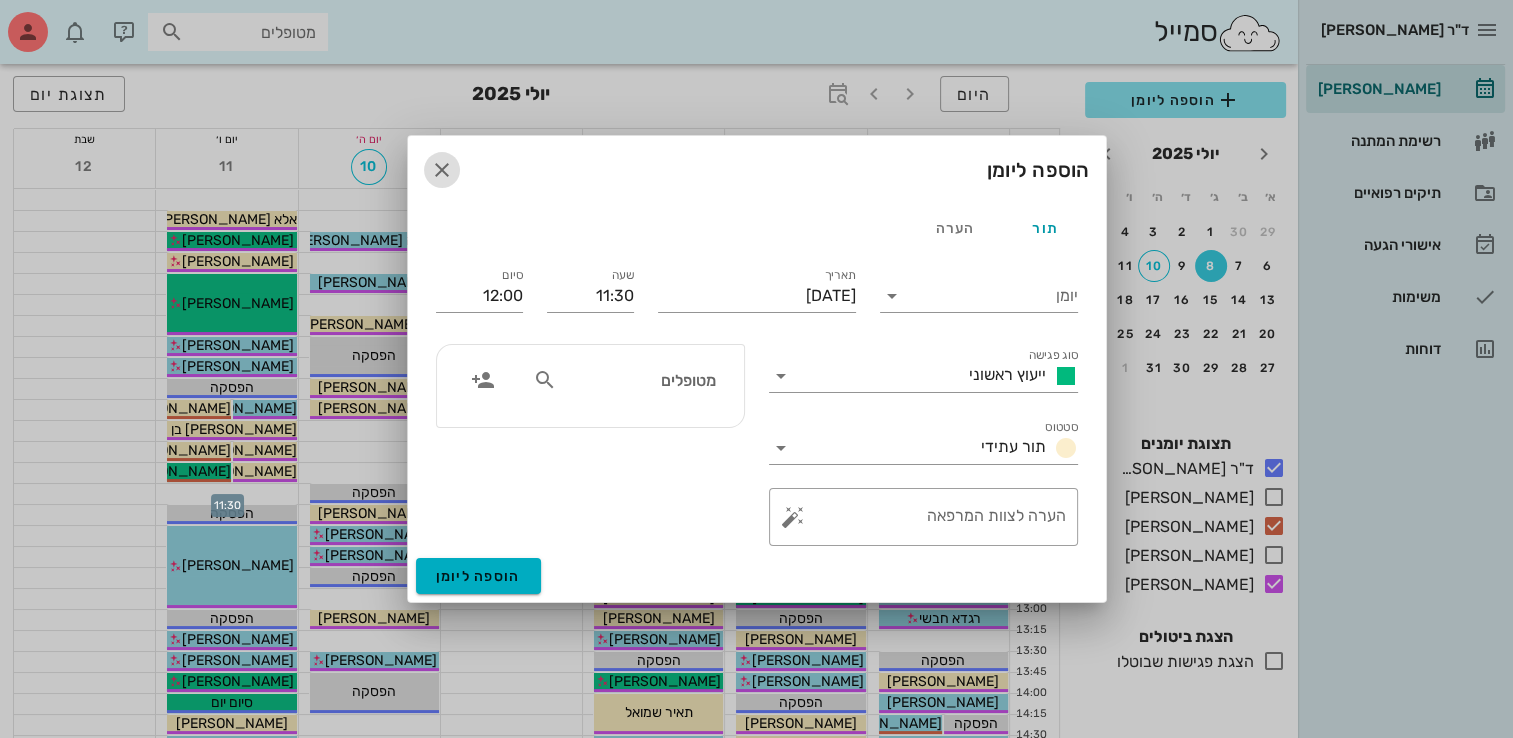 click at bounding box center [442, 170] 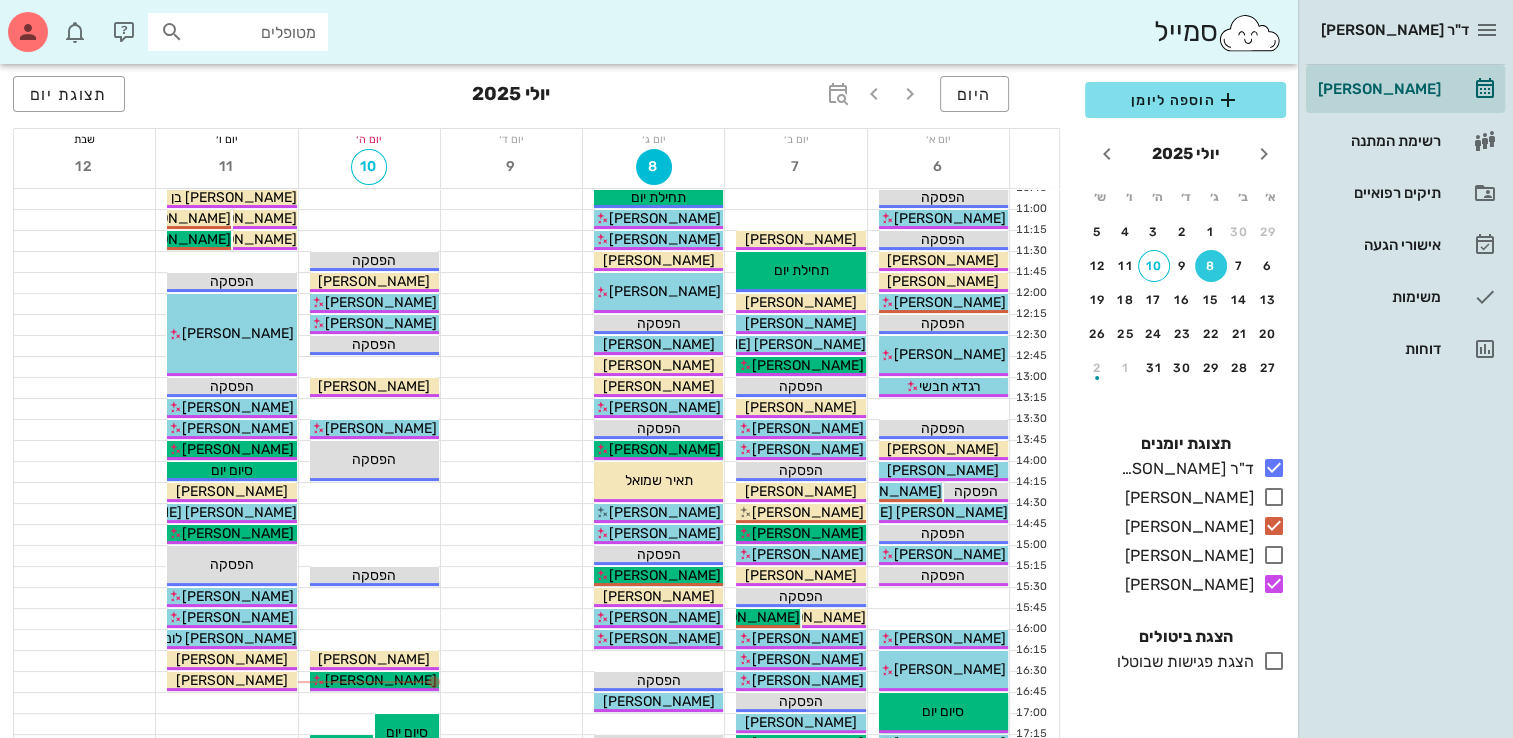 scroll, scrollTop: 276, scrollLeft: 0, axis: vertical 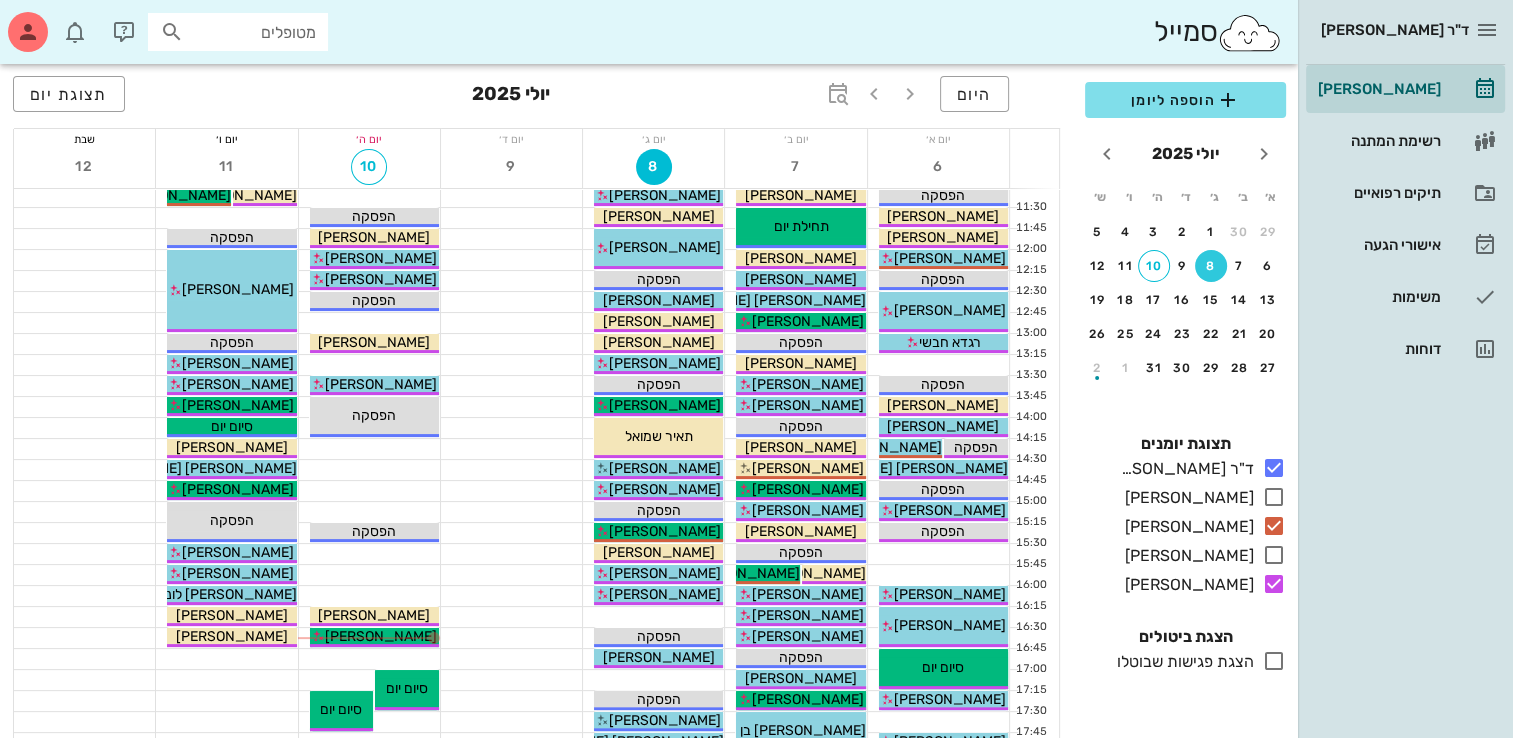 click at bounding box center [226, 659] 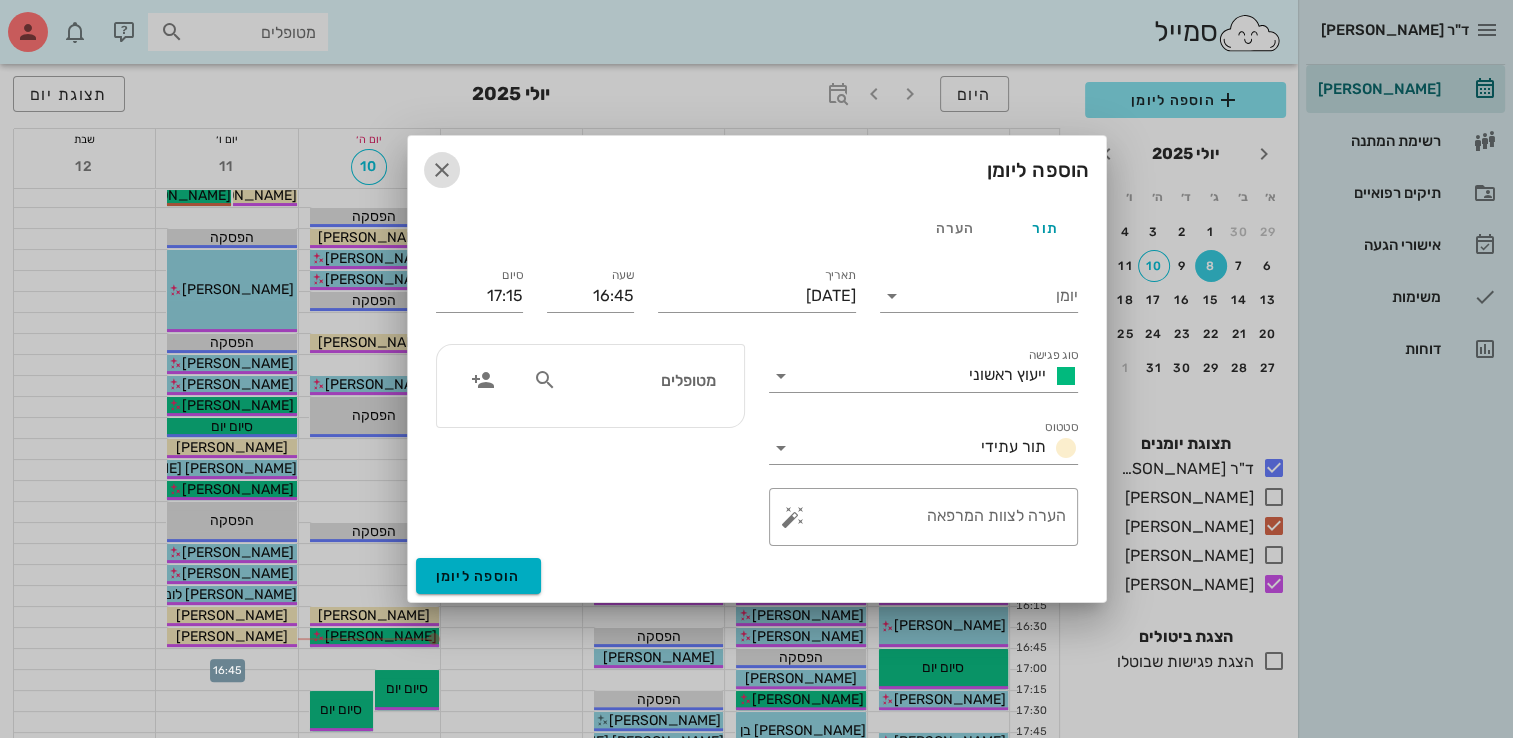 click at bounding box center [442, 170] 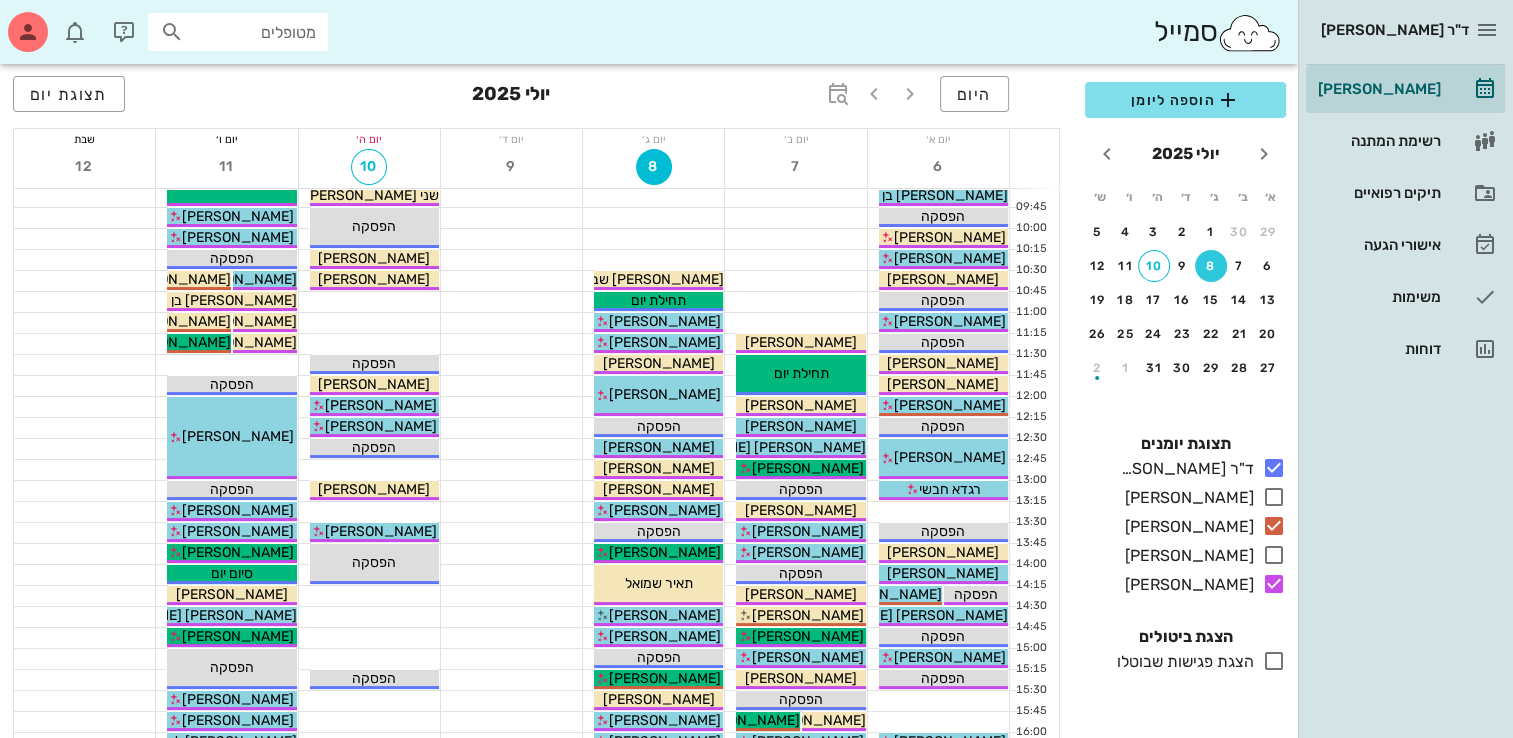 scroll, scrollTop: 128, scrollLeft: 0, axis: vertical 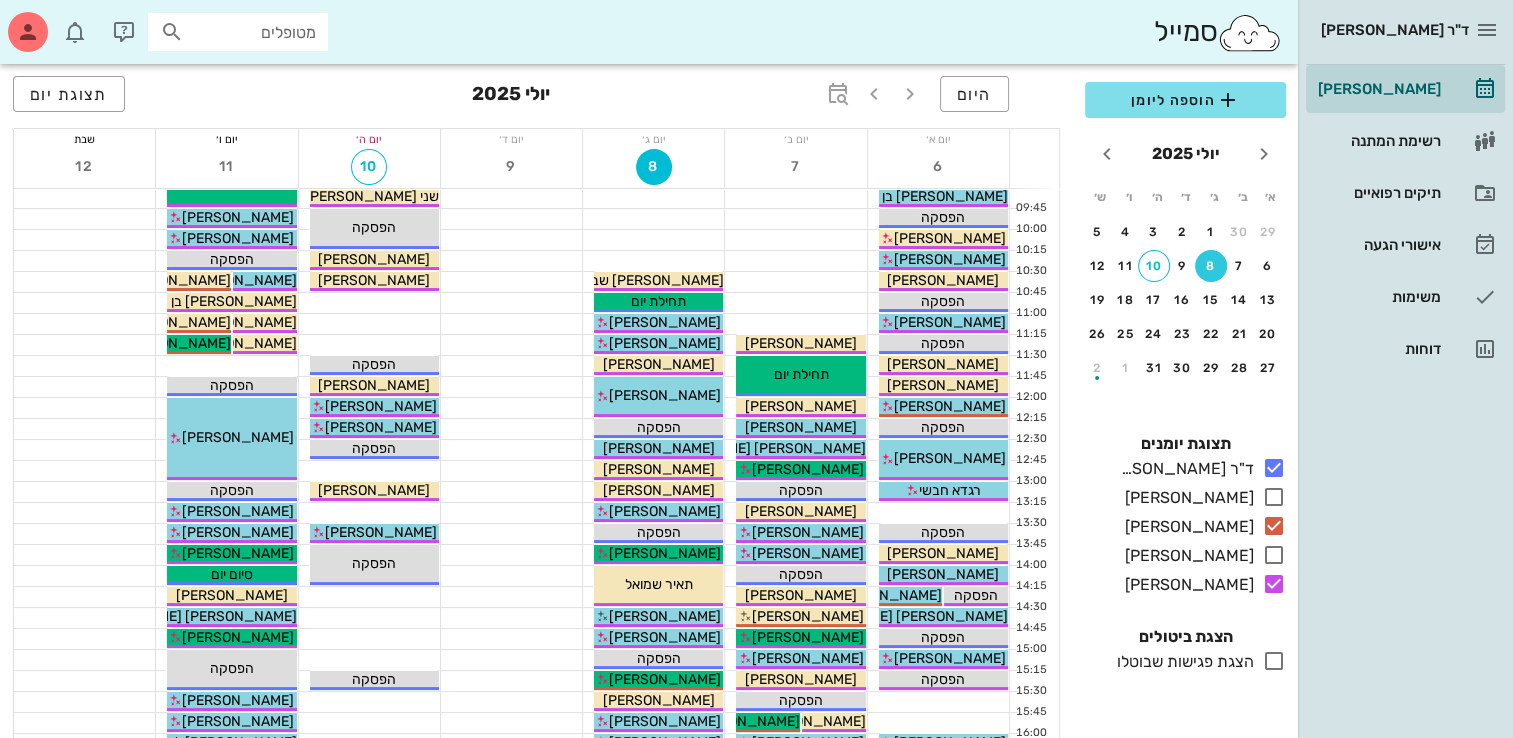 click at bounding box center (226, 366) 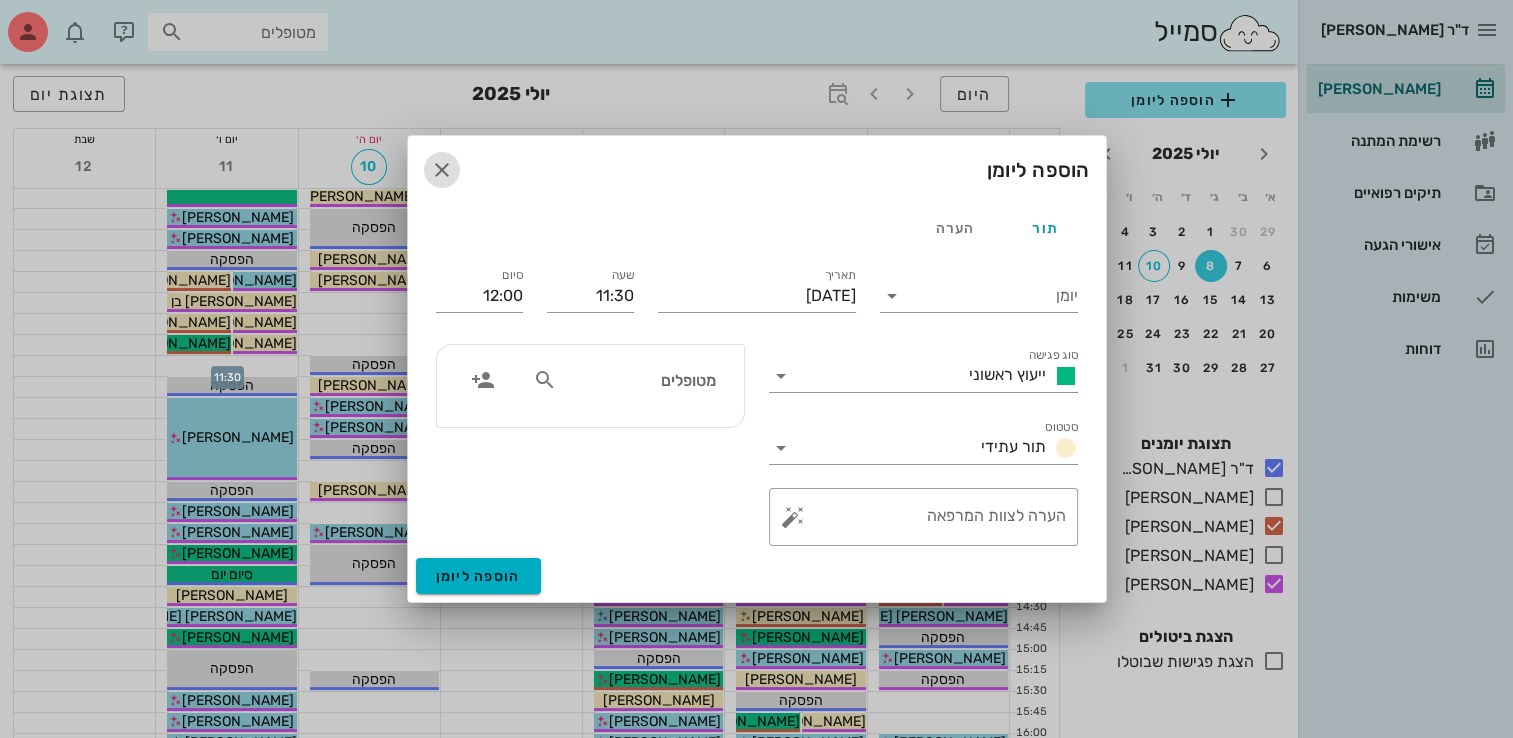click at bounding box center [442, 170] 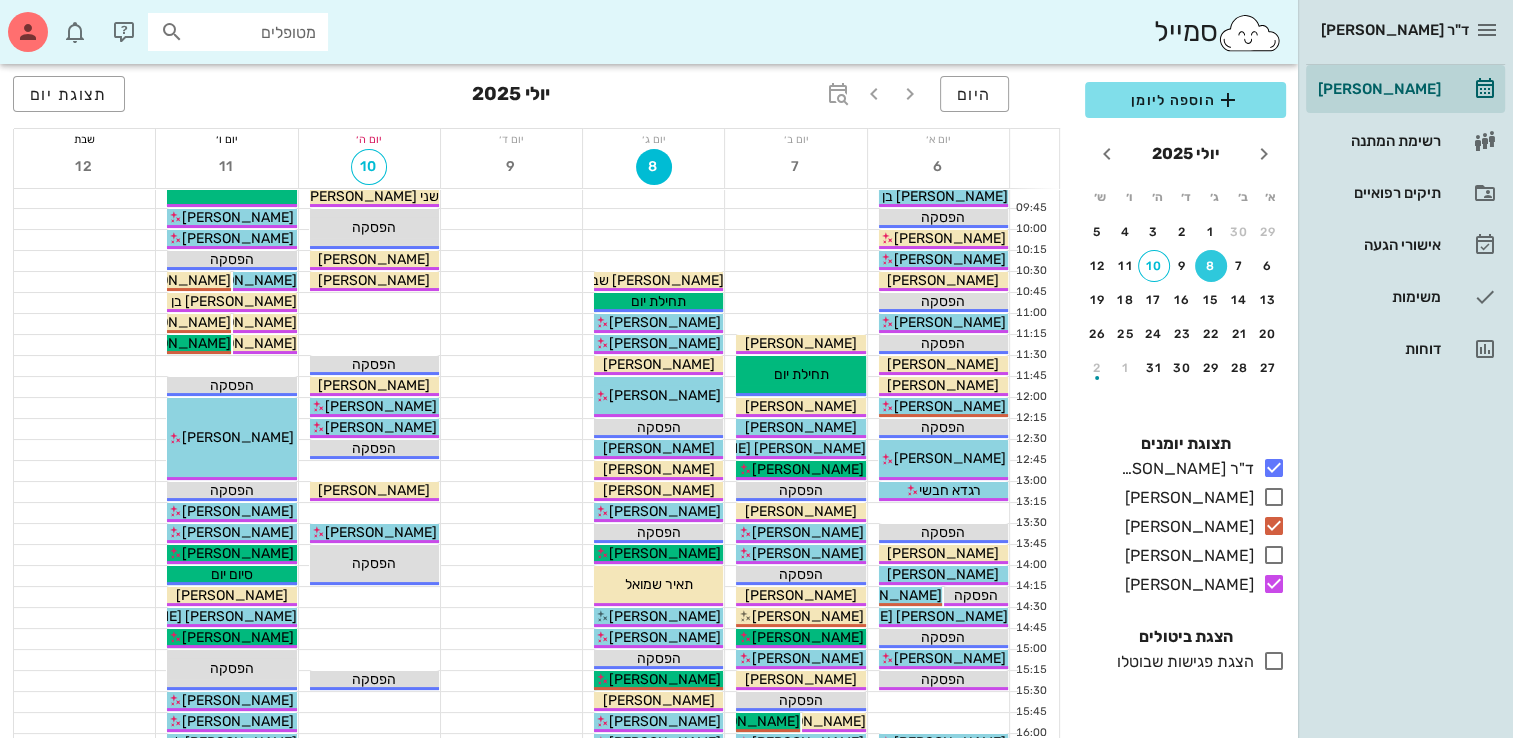 scroll, scrollTop: 0, scrollLeft: 0, axis: both 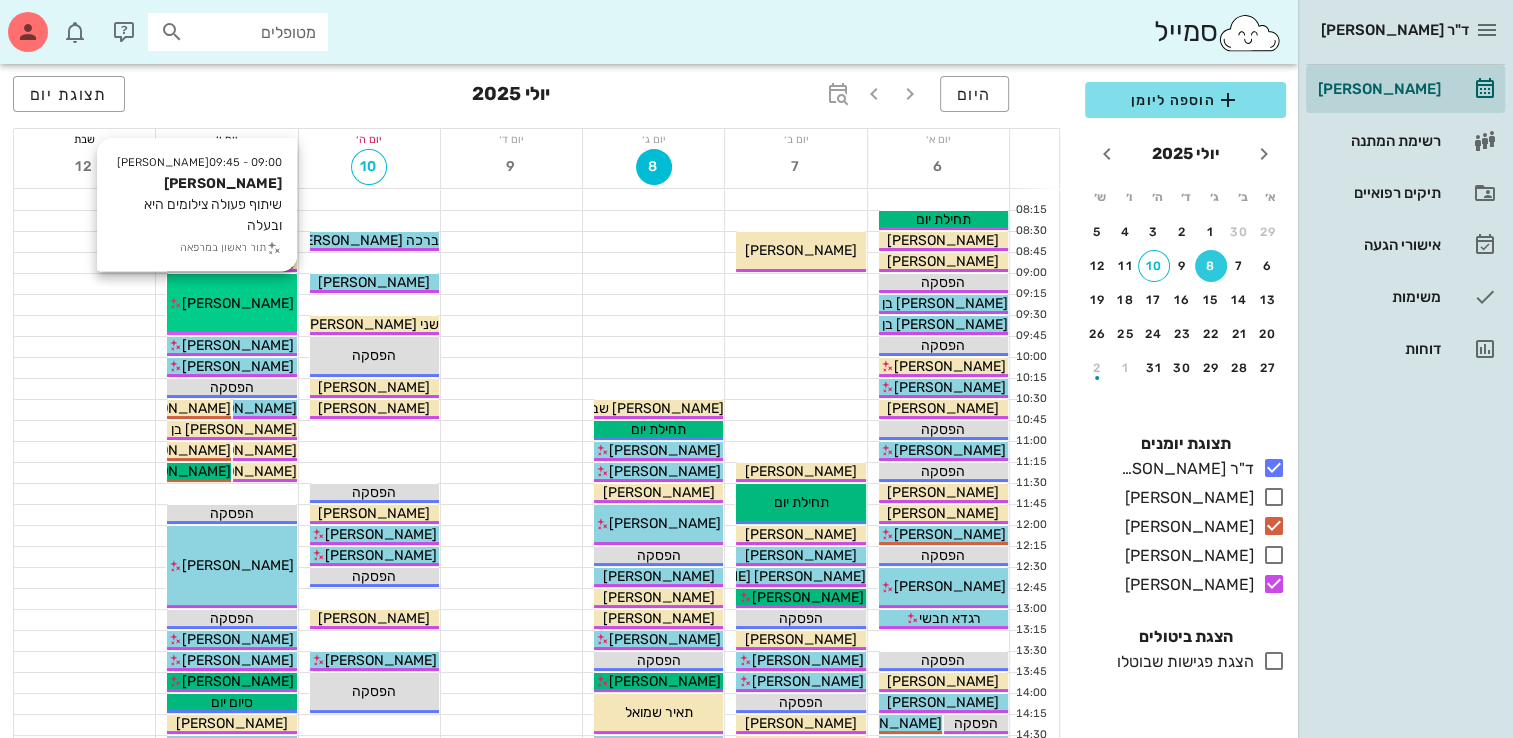 click on "09:00
- 09:45
[PERSON_NAME] [PERSON_NAME]
שיתוף פעולה צילומים היא ובעלה
תור ראשון במרפאה
[PERSON_NAME]" at bounding box center [231, 304] 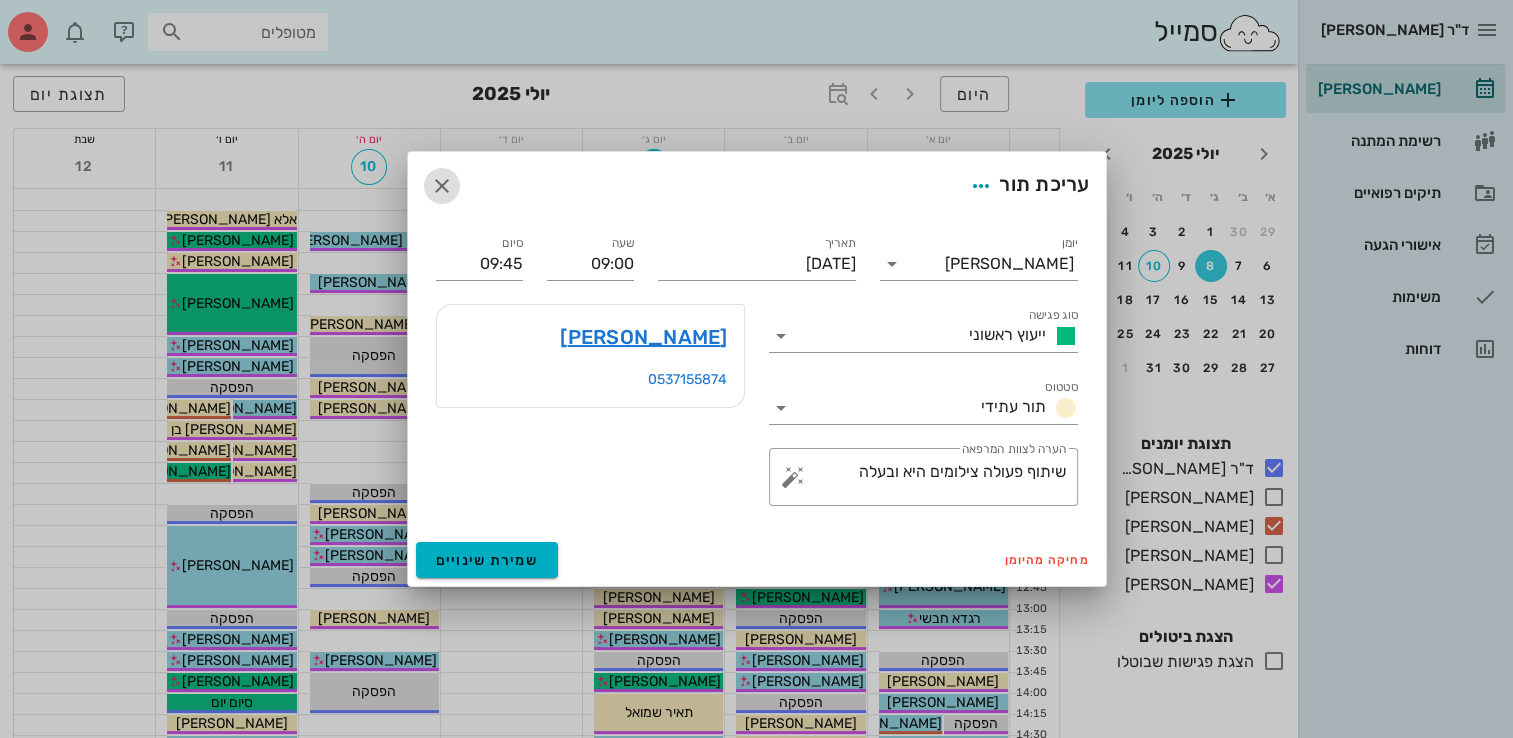 click at bounding box center [442, 186] 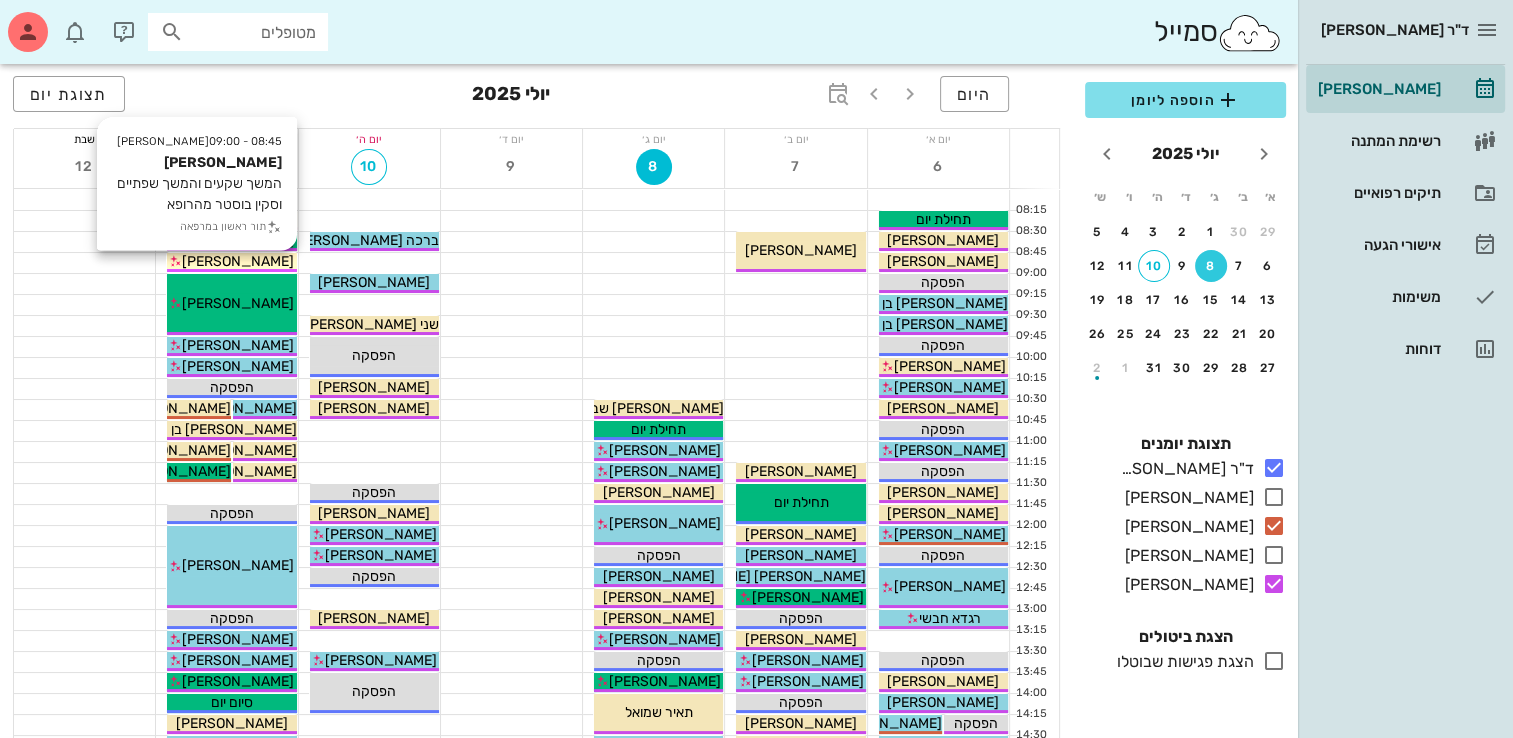 click on "[PERSON_NAME]" at bounding box center (238, 261) 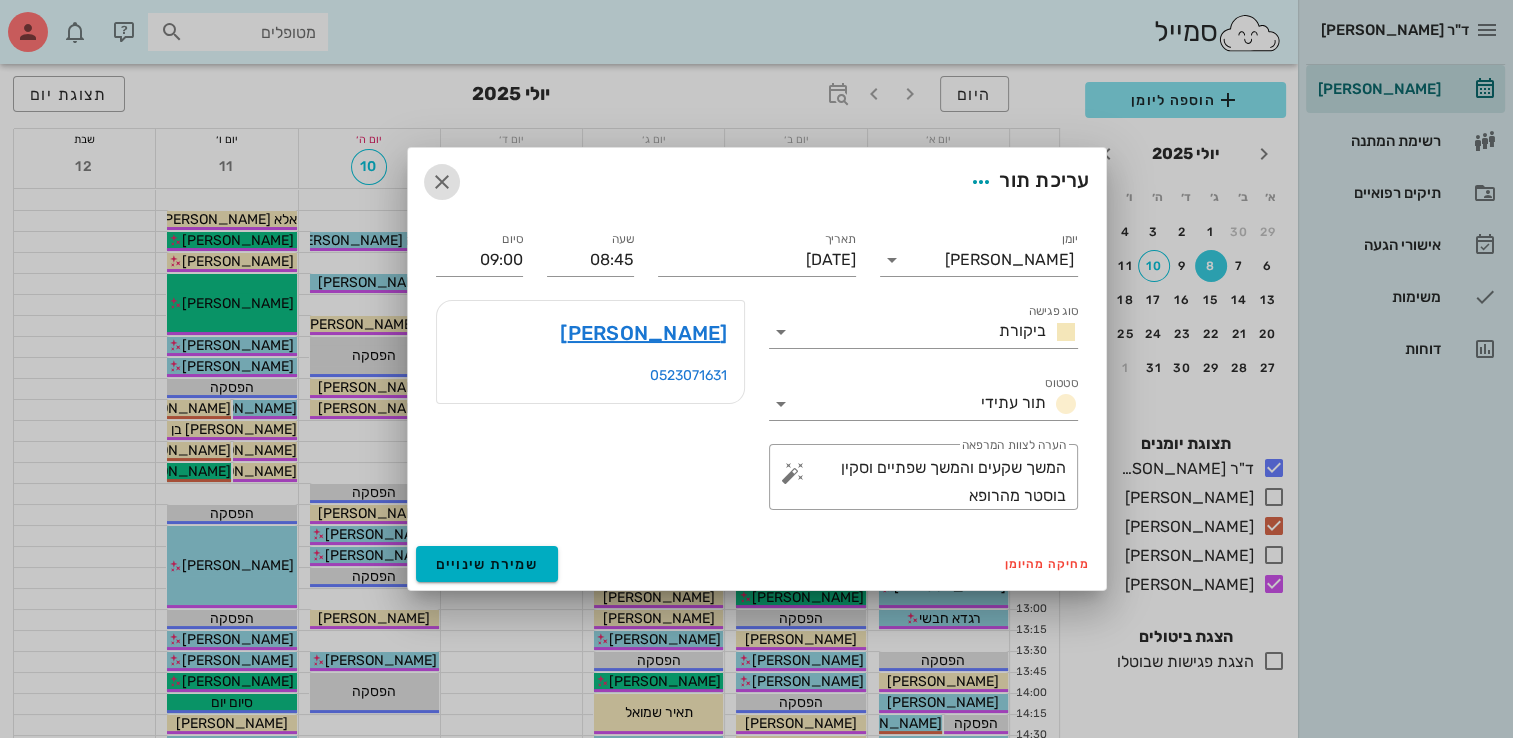 click at bounding box center [442, 182] 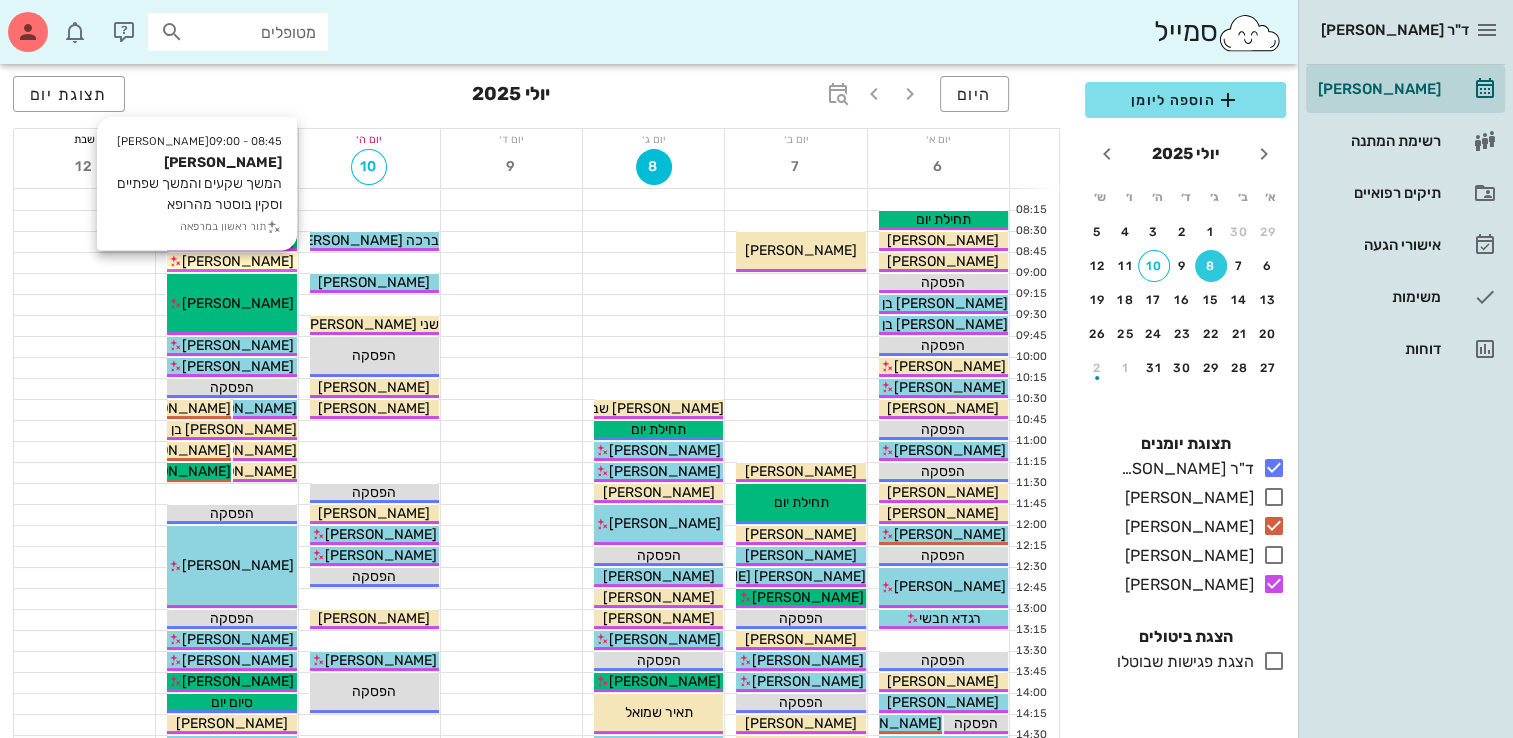 click on "[PERSON_NAME]" at bounding box center (238, 261) 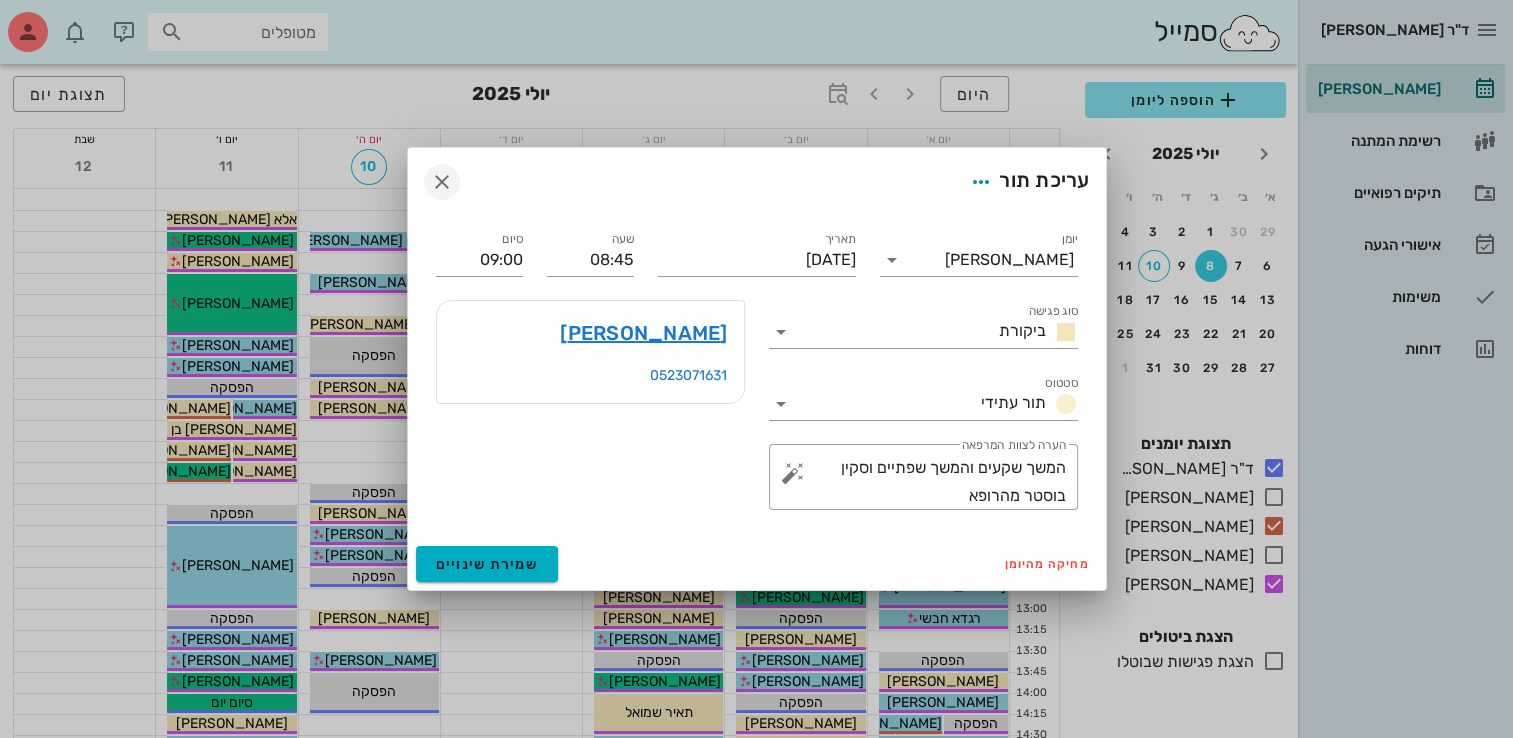 click at bounding box center (442, 182) 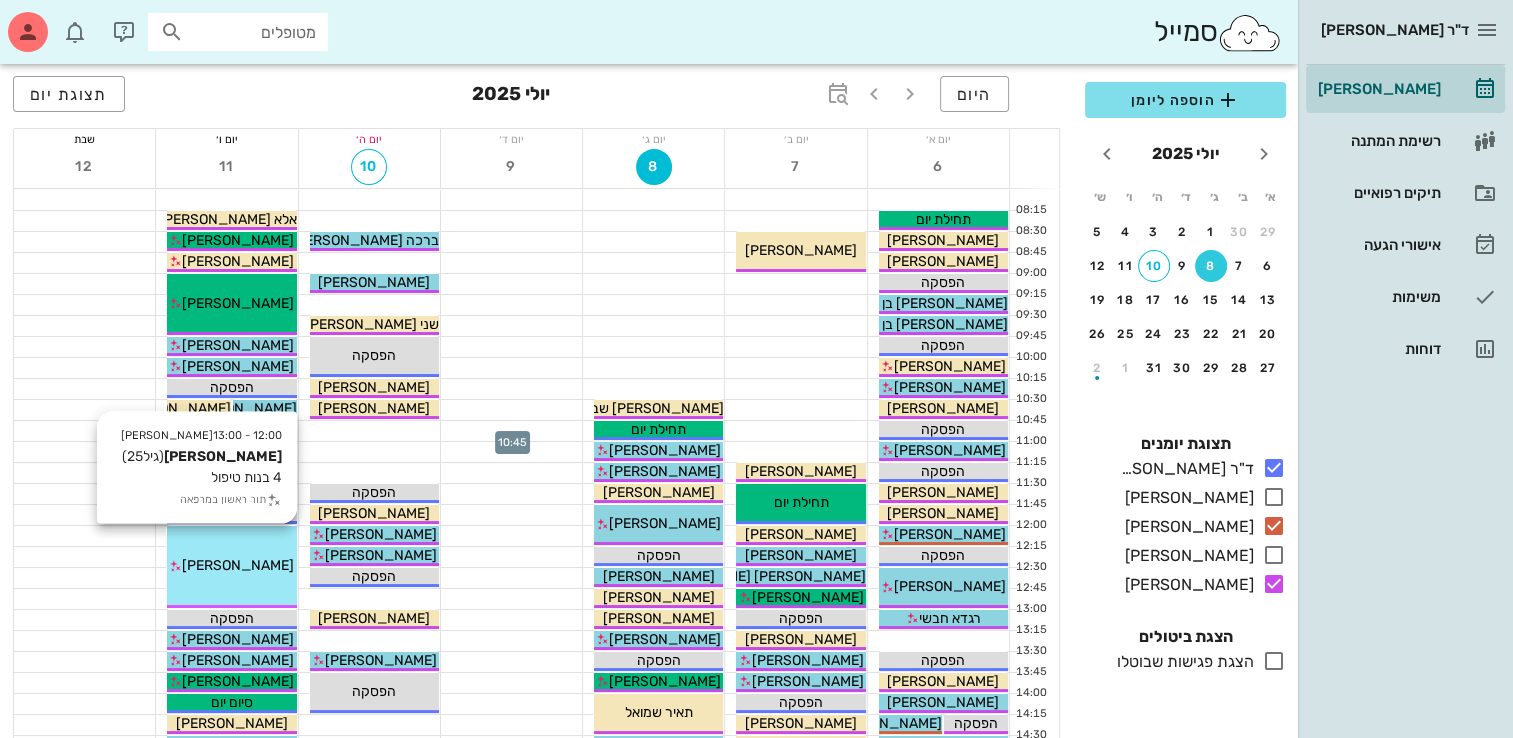 click on "[PERSON_NAME]" at bounding box center [238, 565] 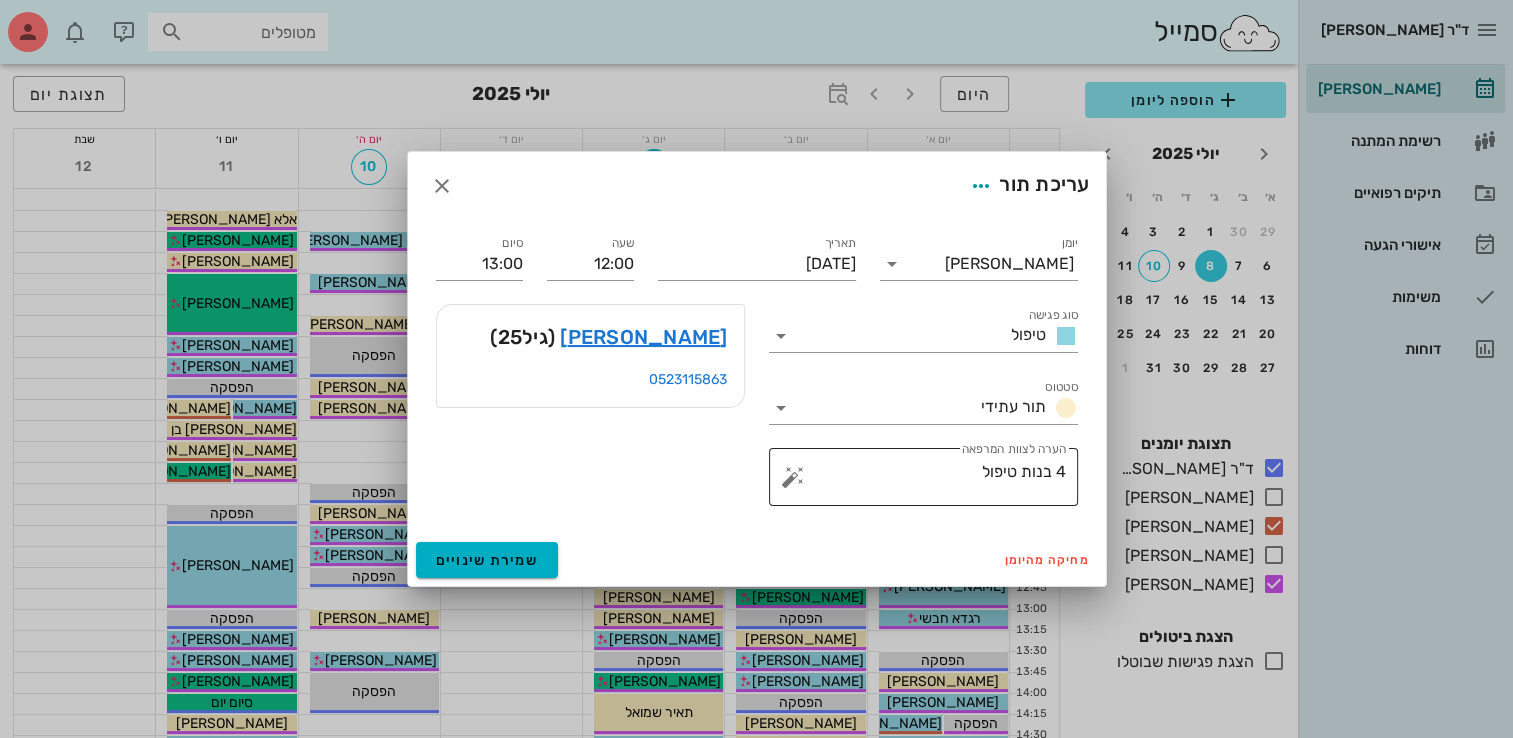 click on "4 בנות טיפול" at bounding box center [931, 482] 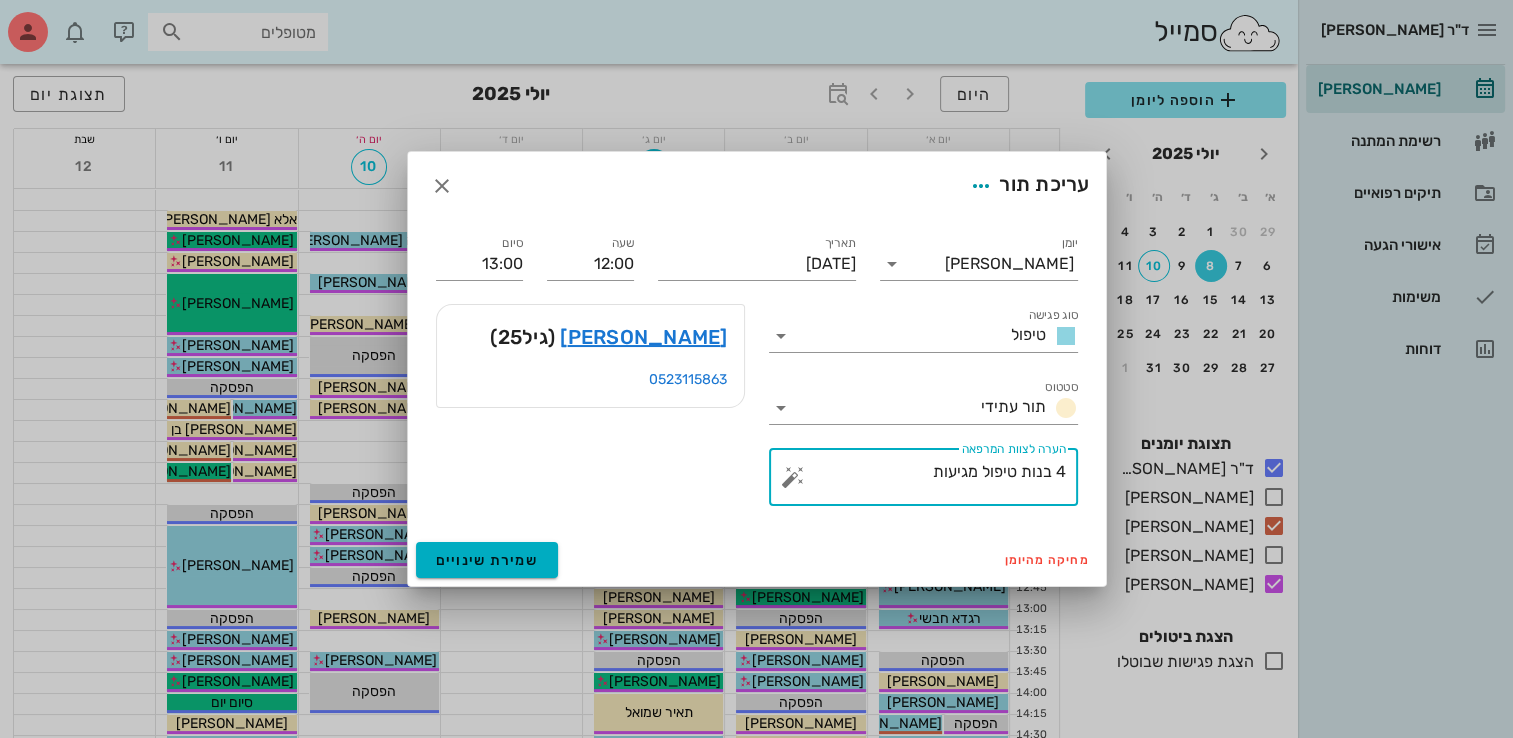type on "4 בנות טיפול מגיעות" 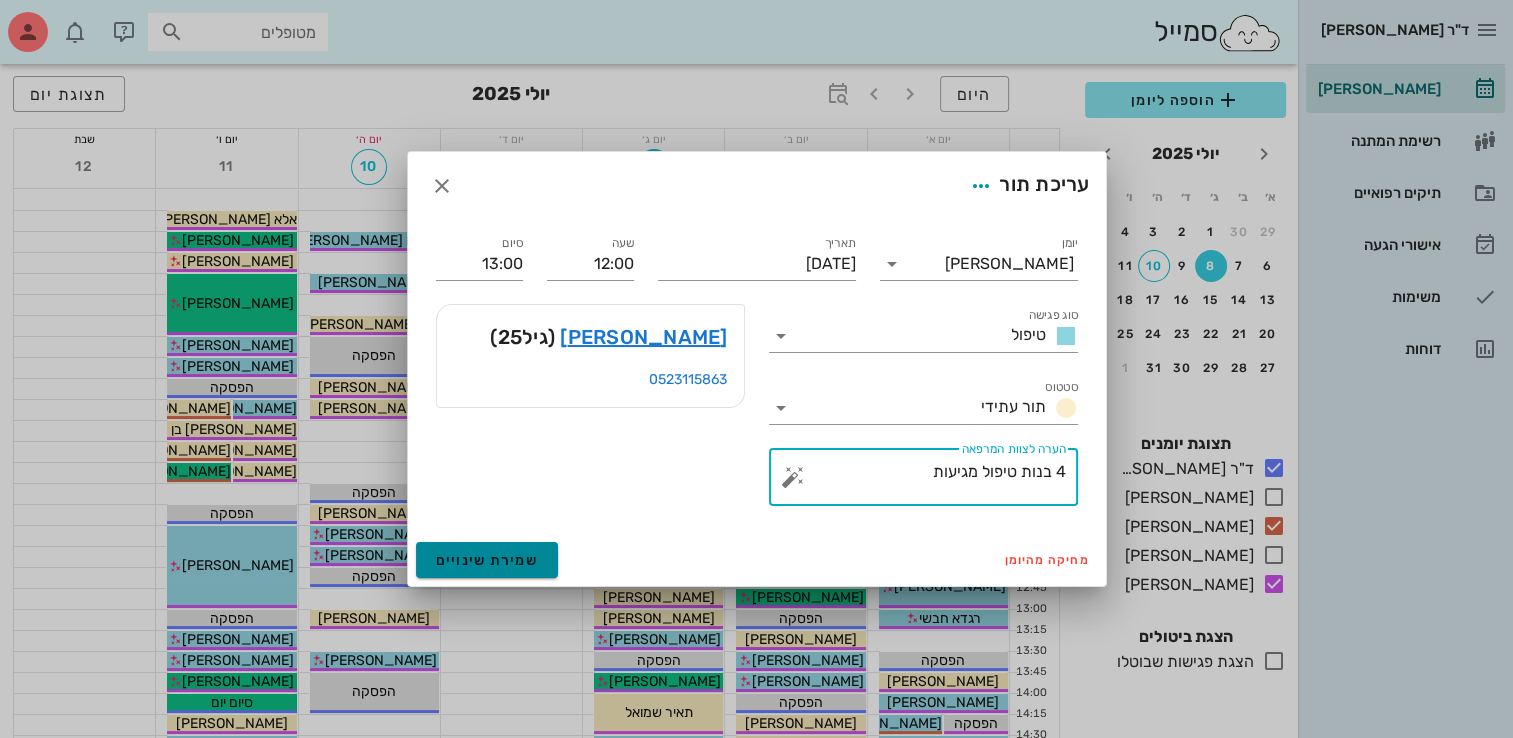 click on "שמירת שינויים" at bounding box center (487, 560) 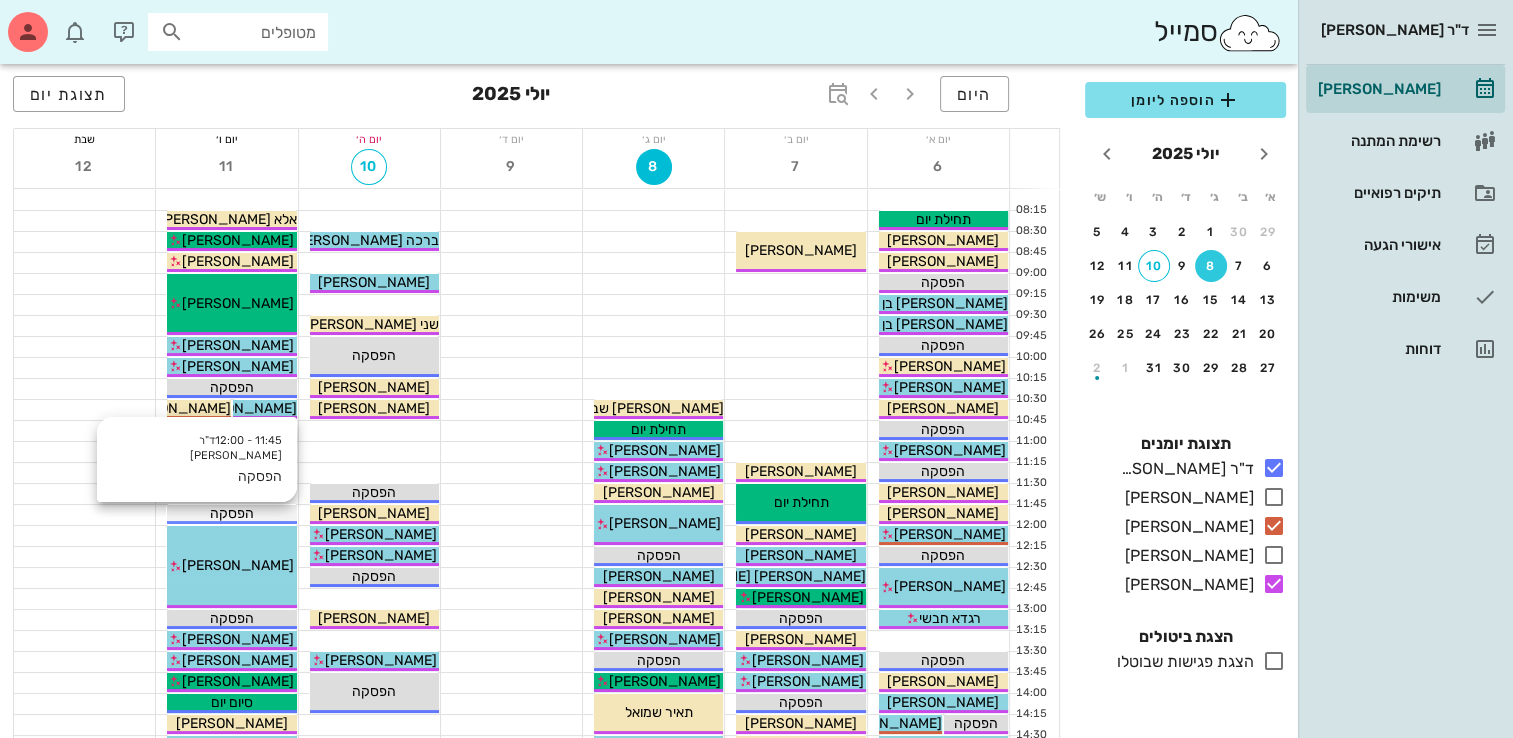 click on "הפסקה" at bounding box center [231, 513] 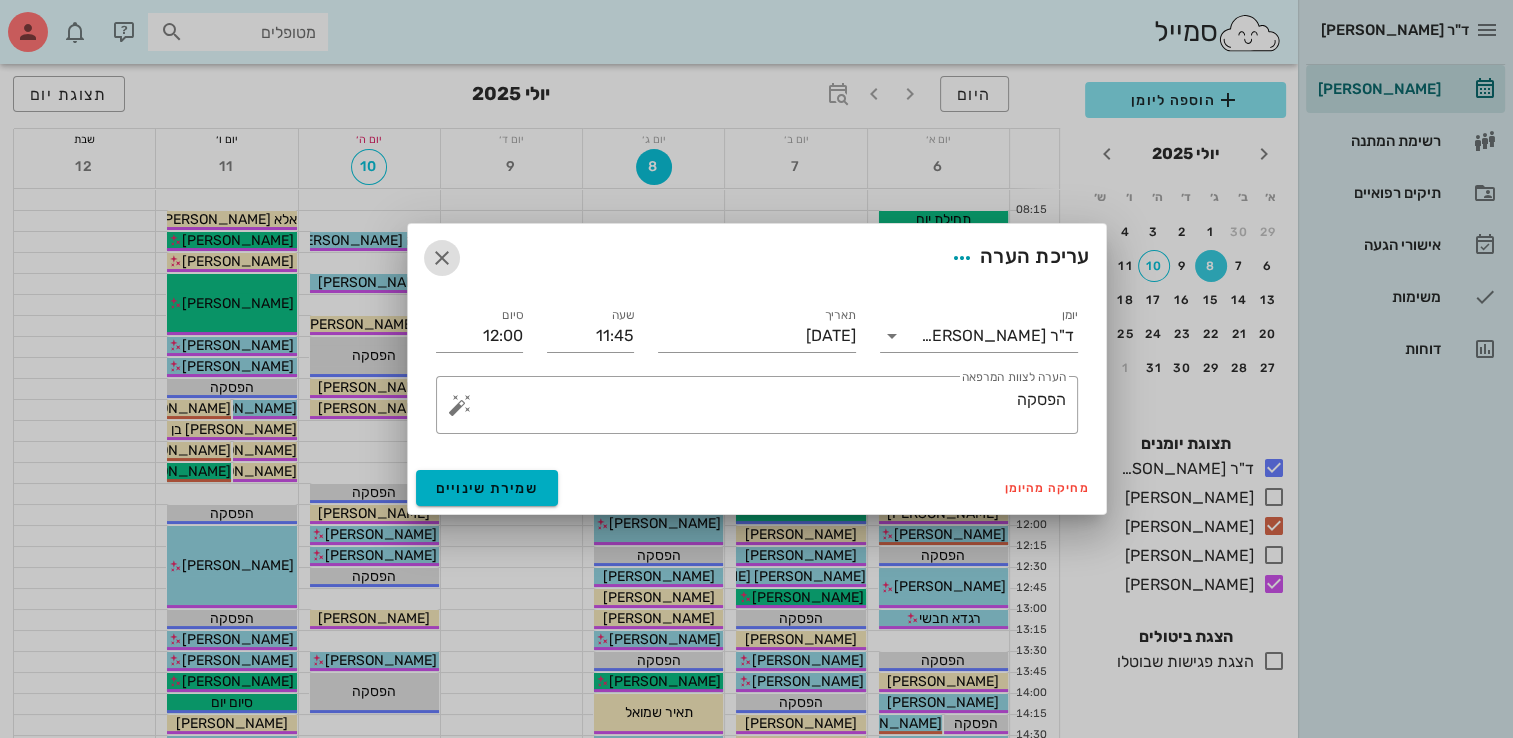 click at bounding box center [442, 258] 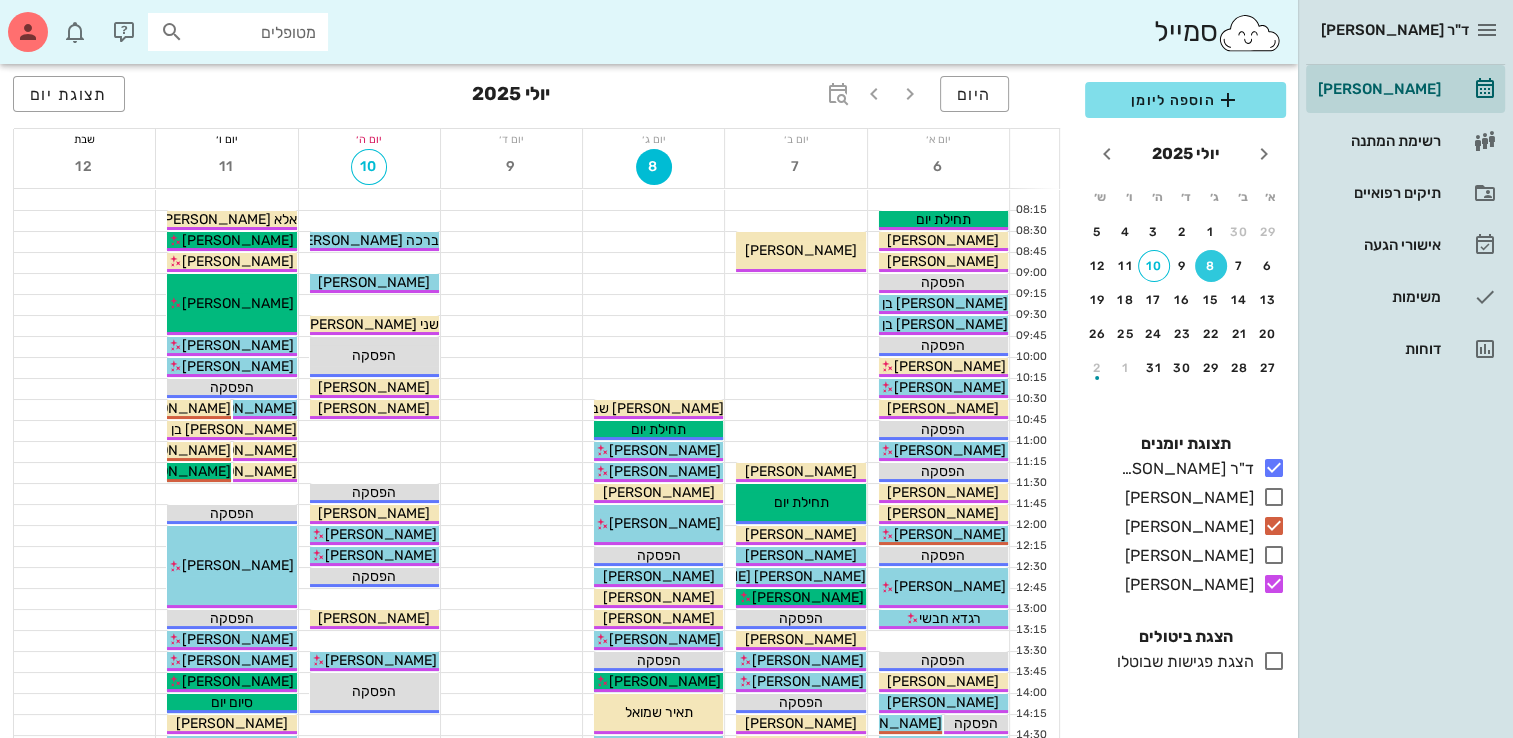 click at bounding box center [226, 494] 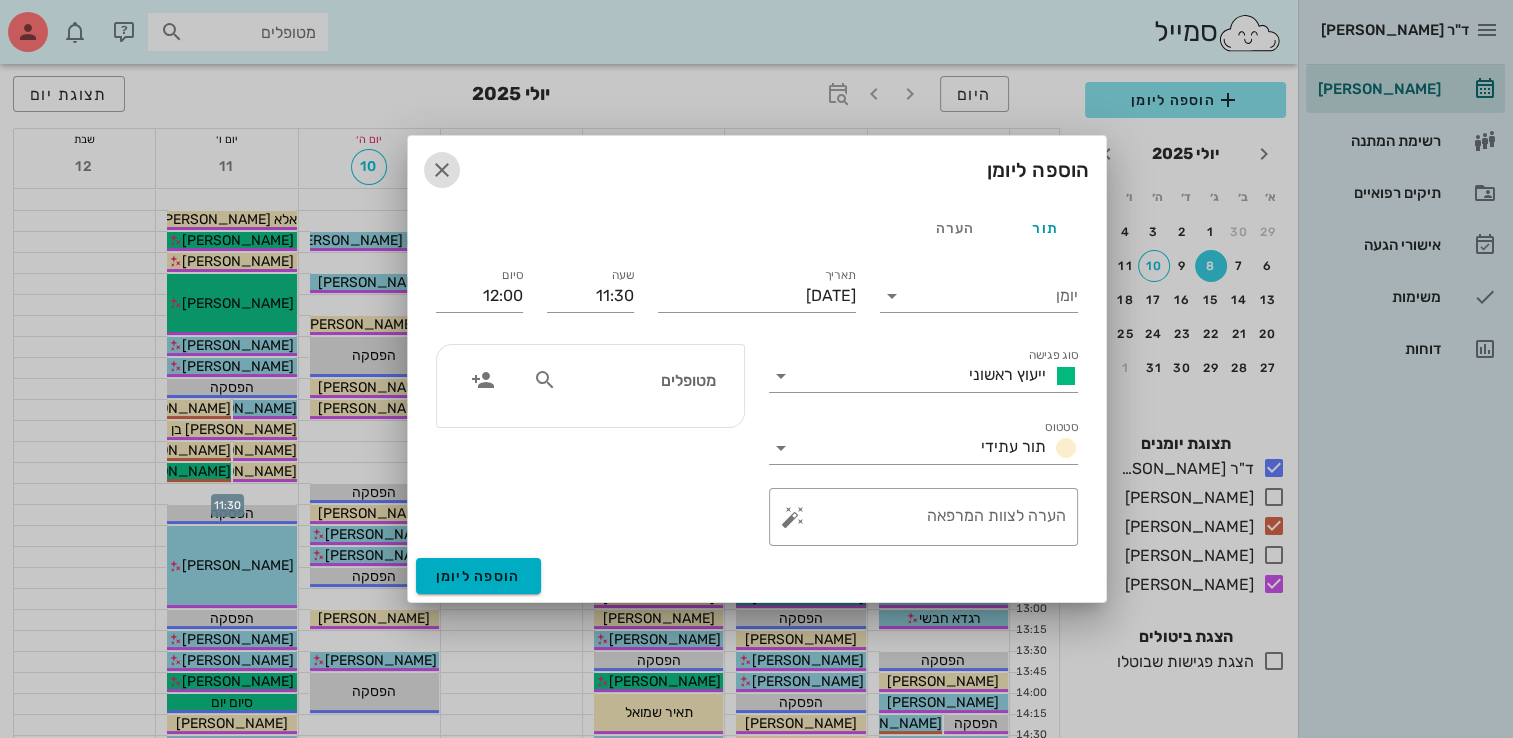 click at bounding box center [442, 170] 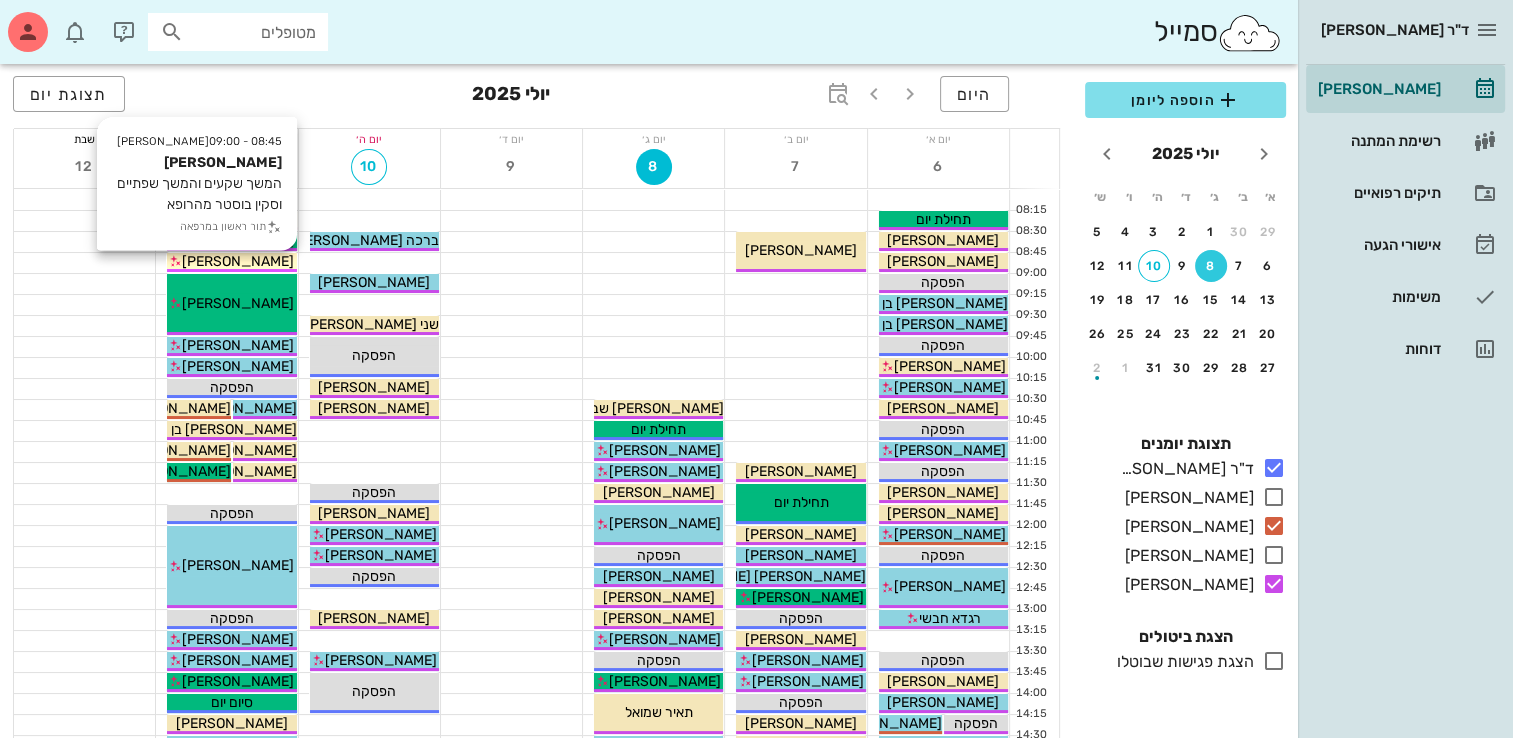 click on "[PERSON_NAME]" at bounding box center (238, 261) 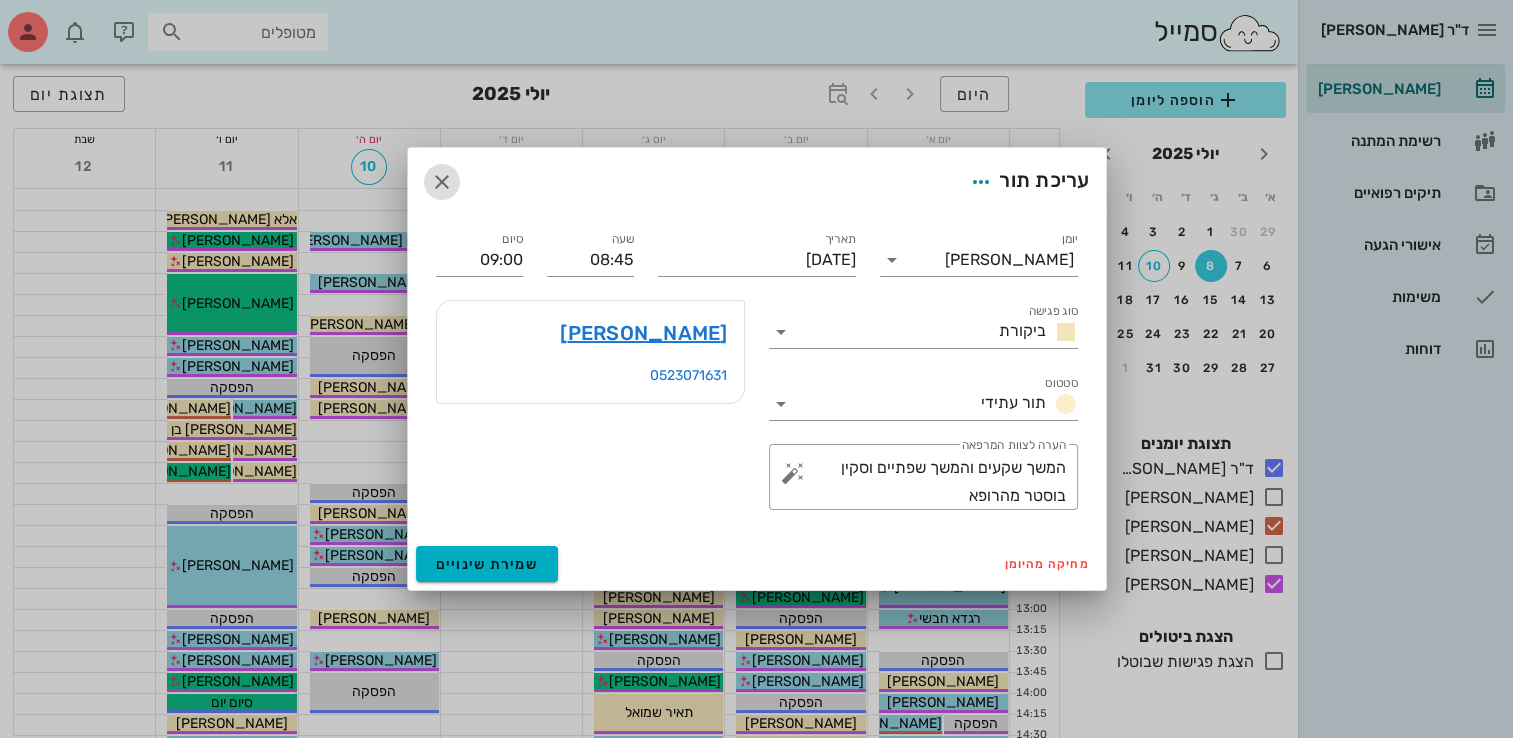 click at bounding box center [442, 182] 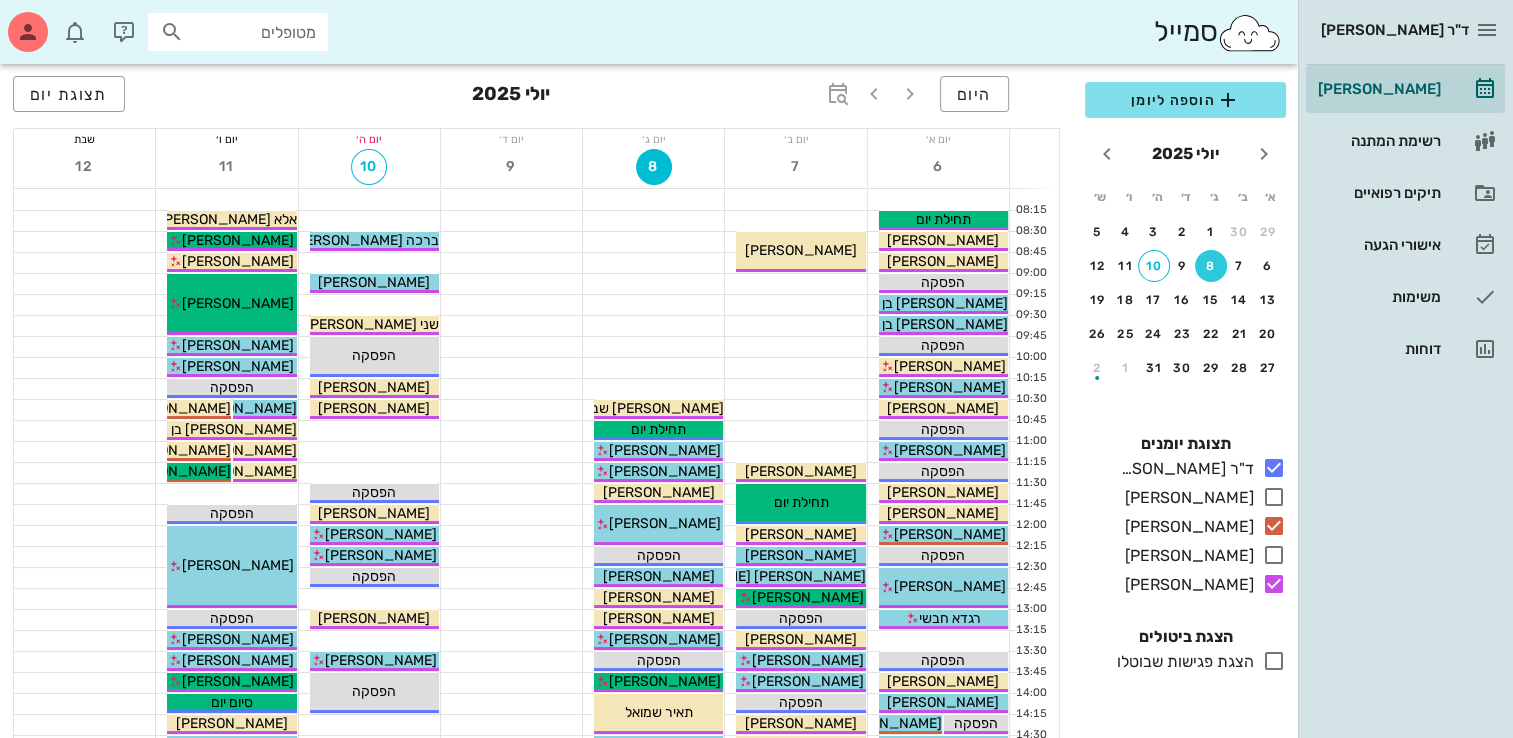 click at bounding box center [226, 494] 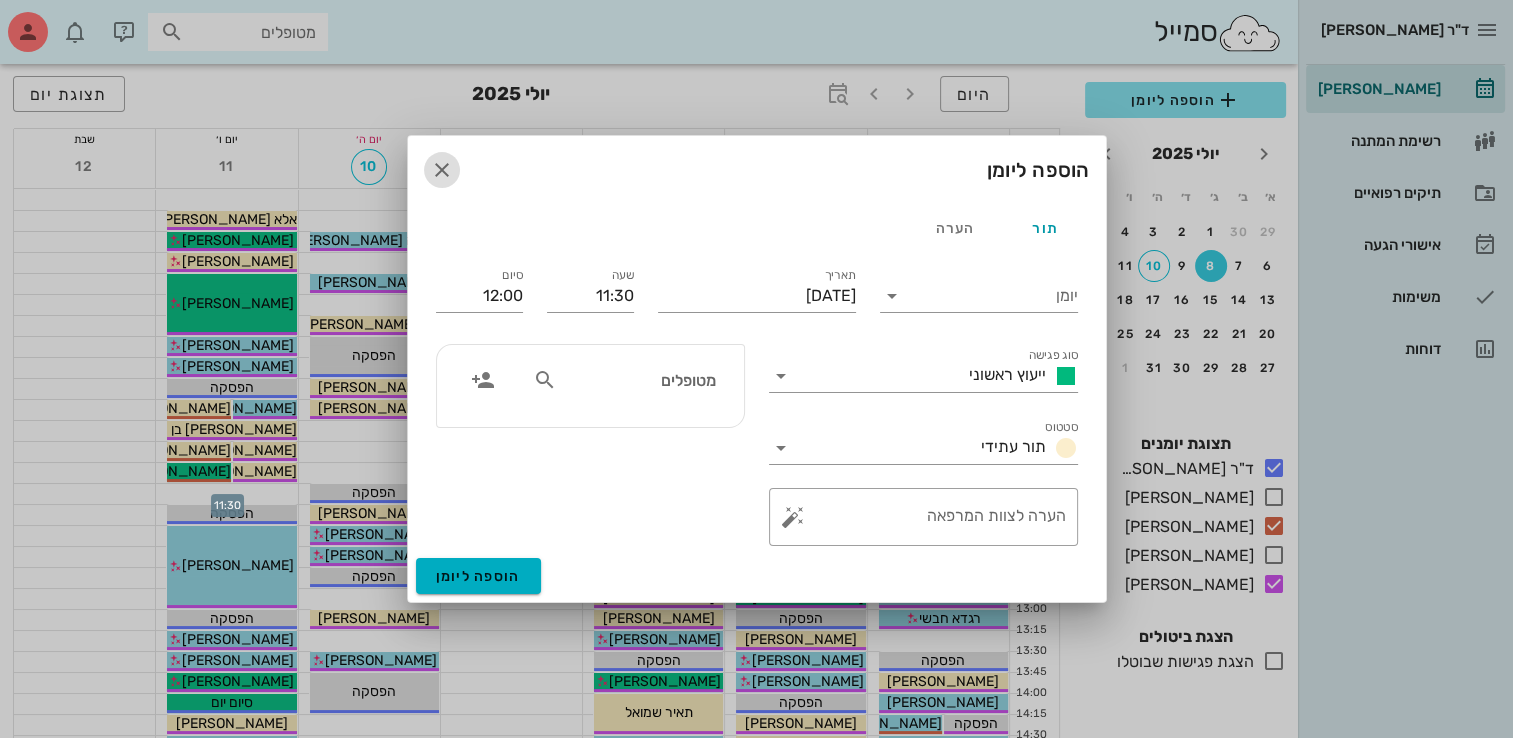 click at bounding box center (442, 170) 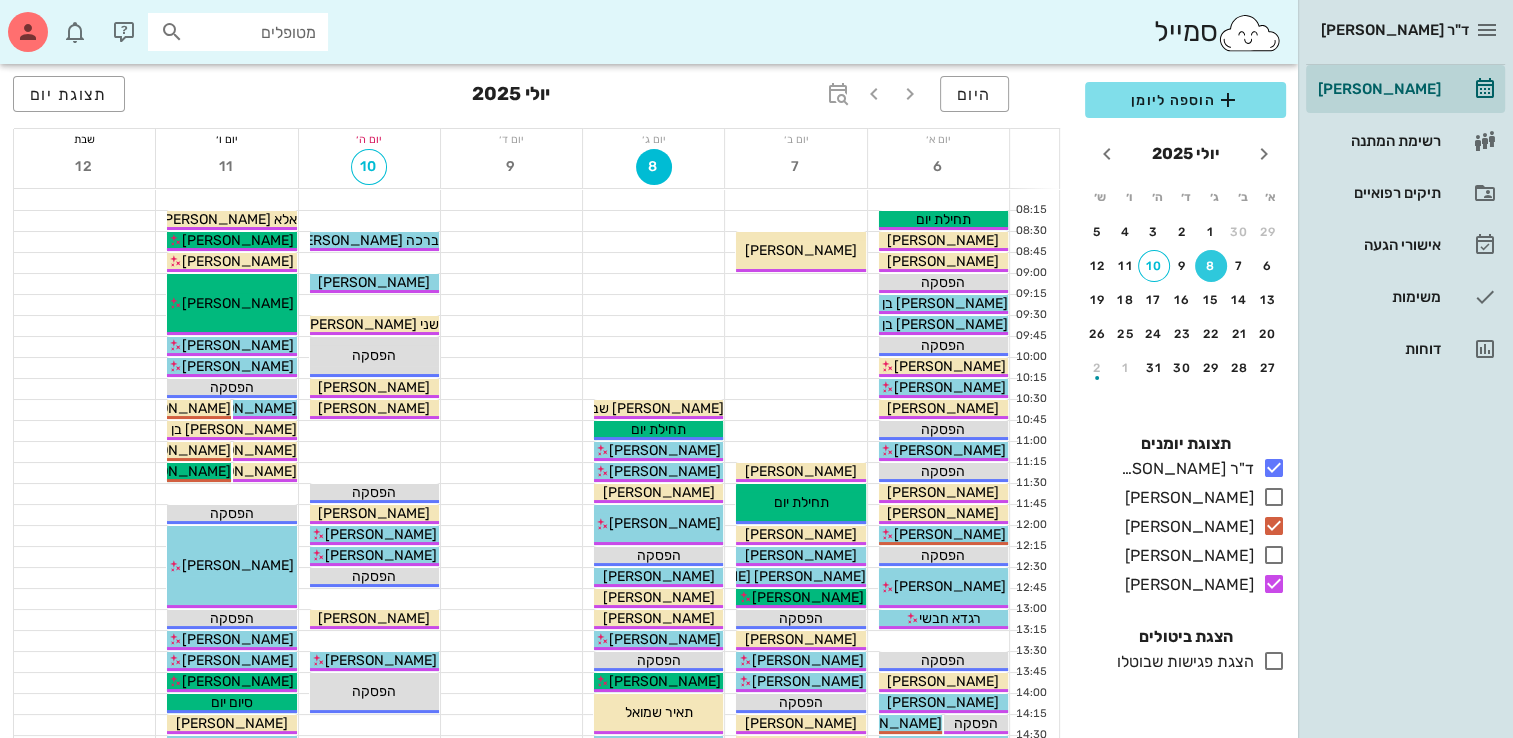click at bounding box center [226, 494] 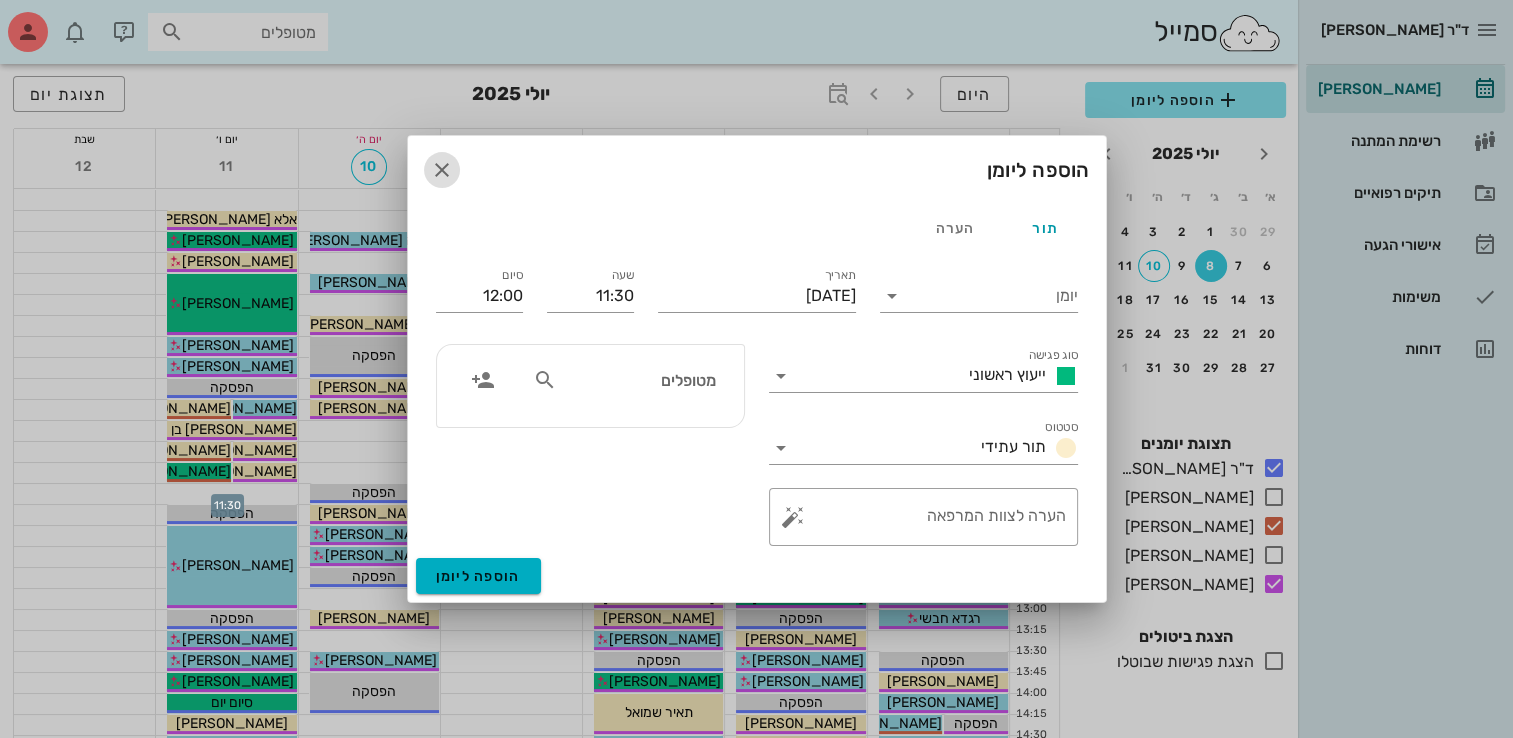 click at bounding box center (442, 170) 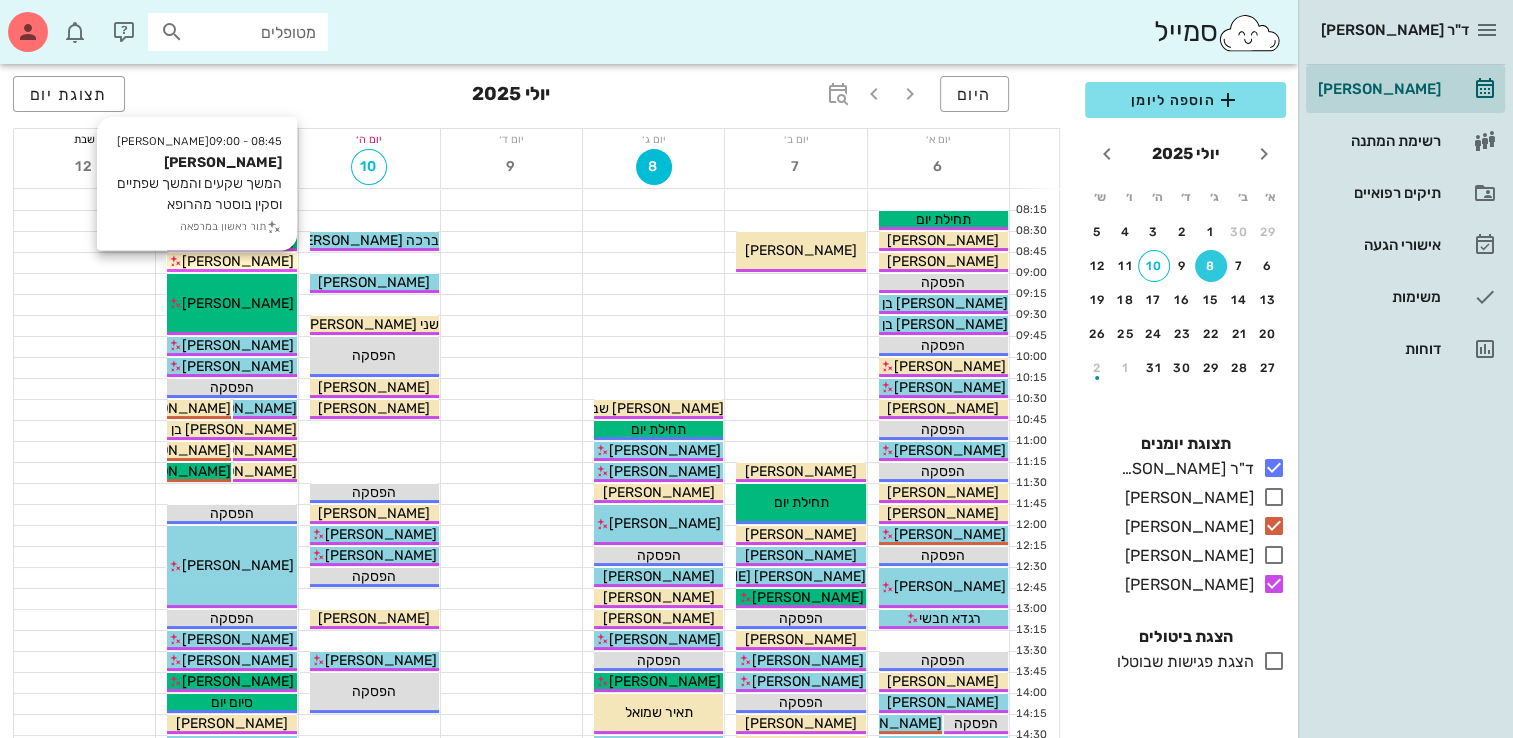 click on "[PERSON_NAME]" at bounding box center [231, 261] 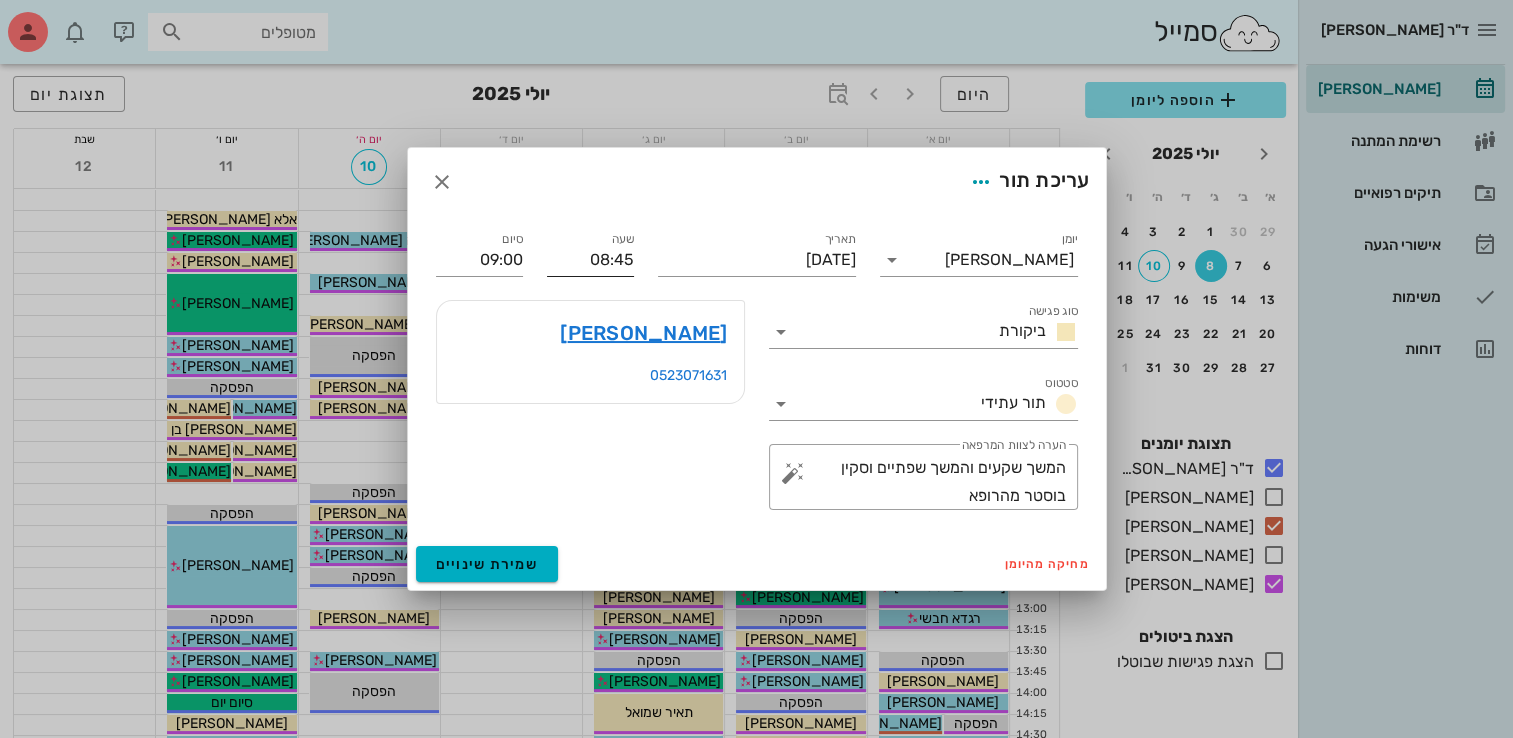click on "08:45" at bounding box center [590, 260] 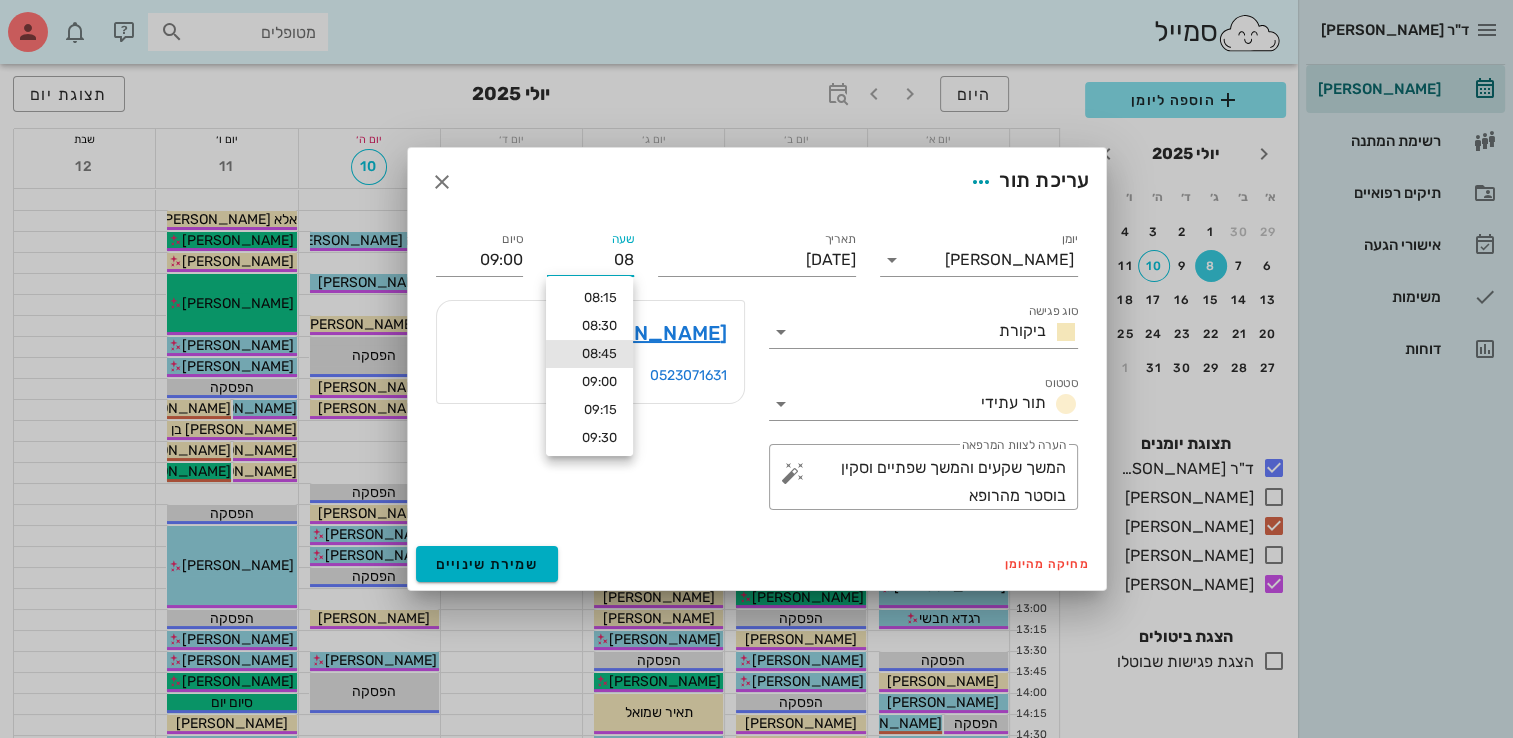 type on "0" 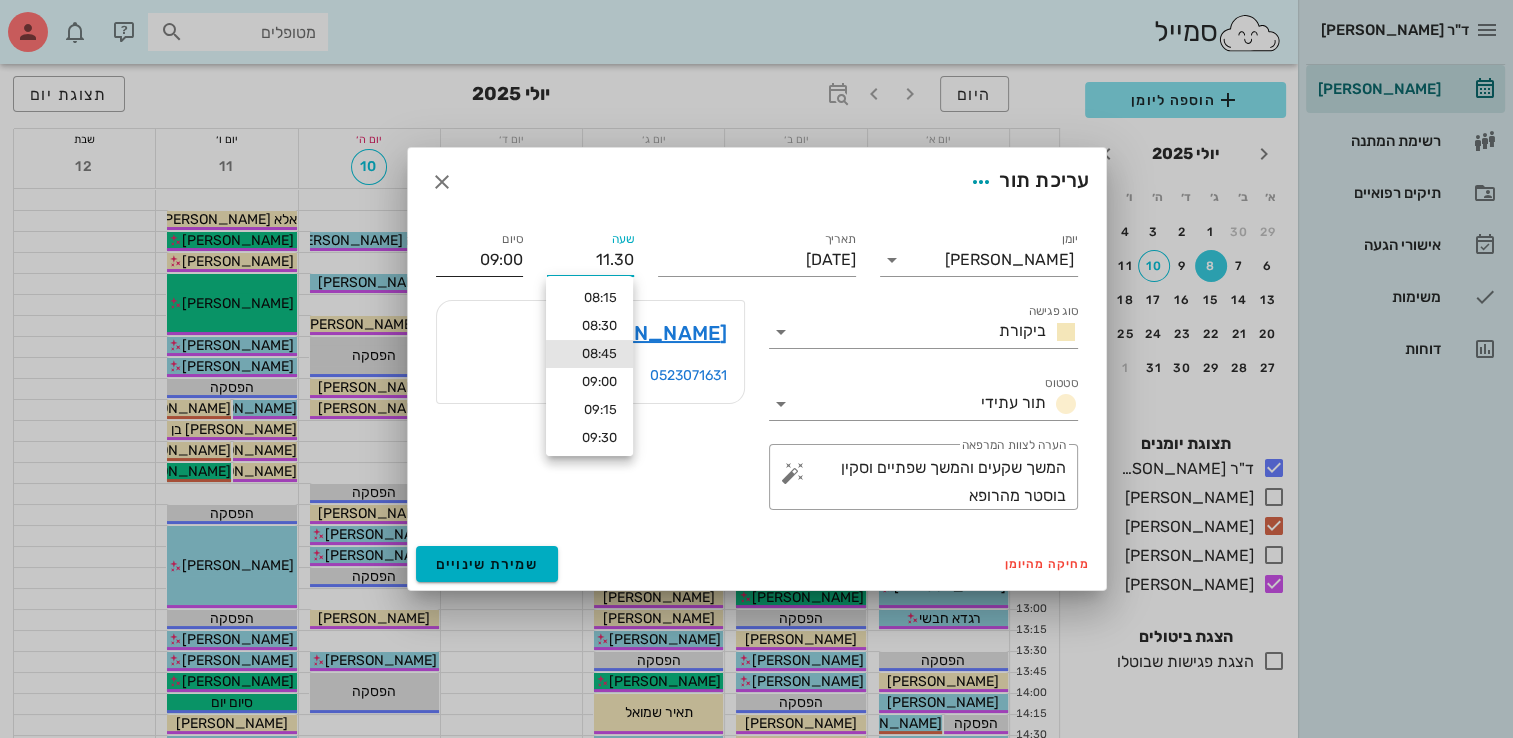 click on "09:00" at bounding box center [479, 260] 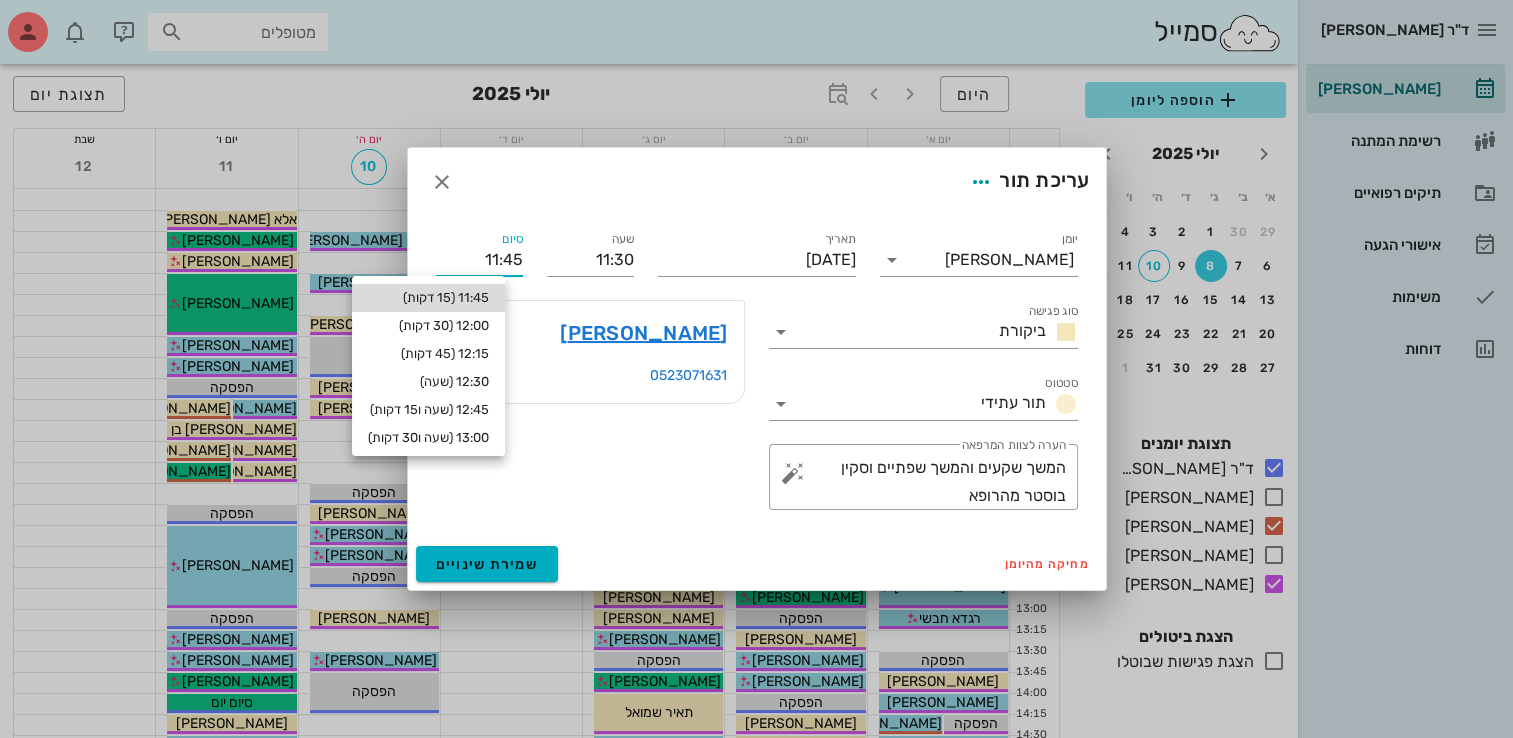 click on "11:45 (15 דקות)" at bounding box center (428, 298) 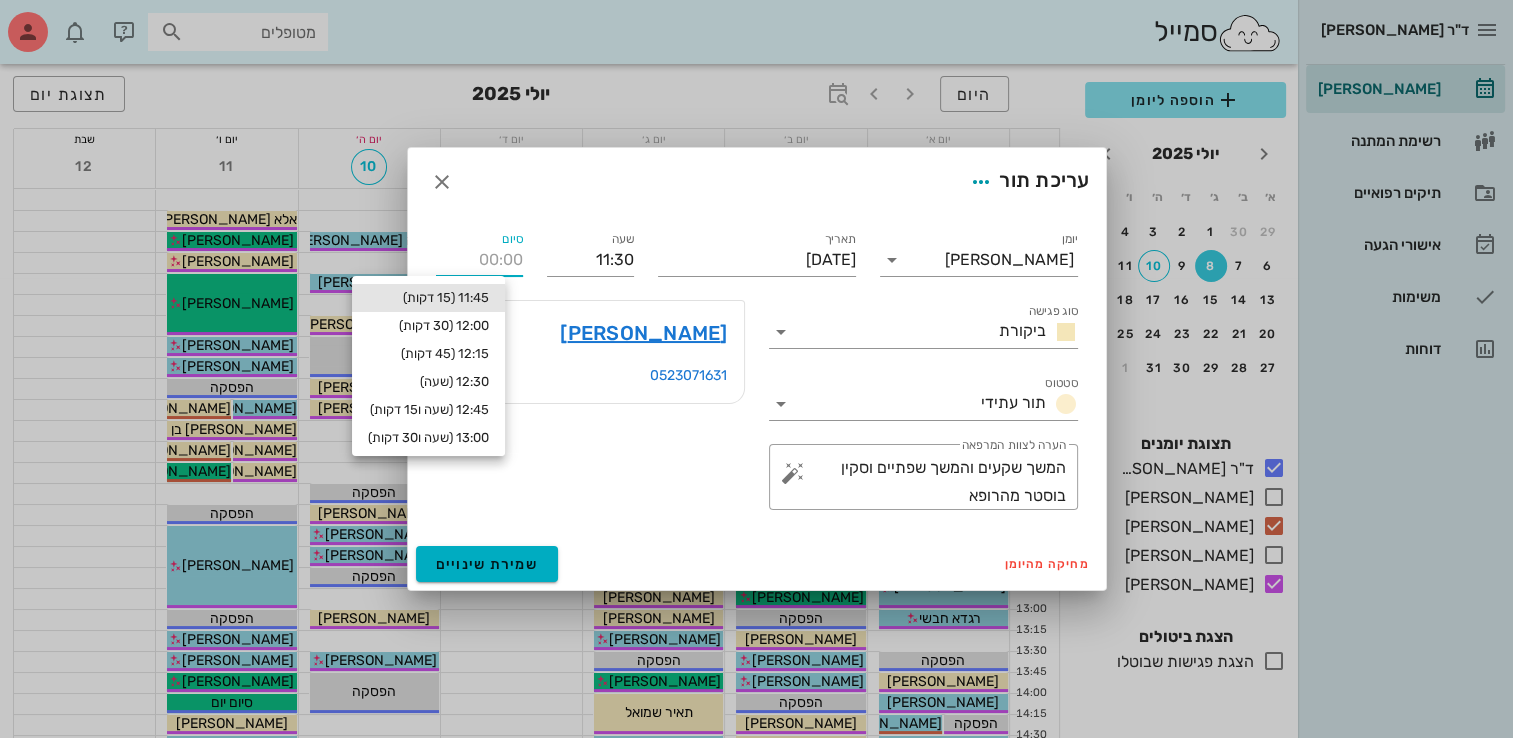 type on "11:45" 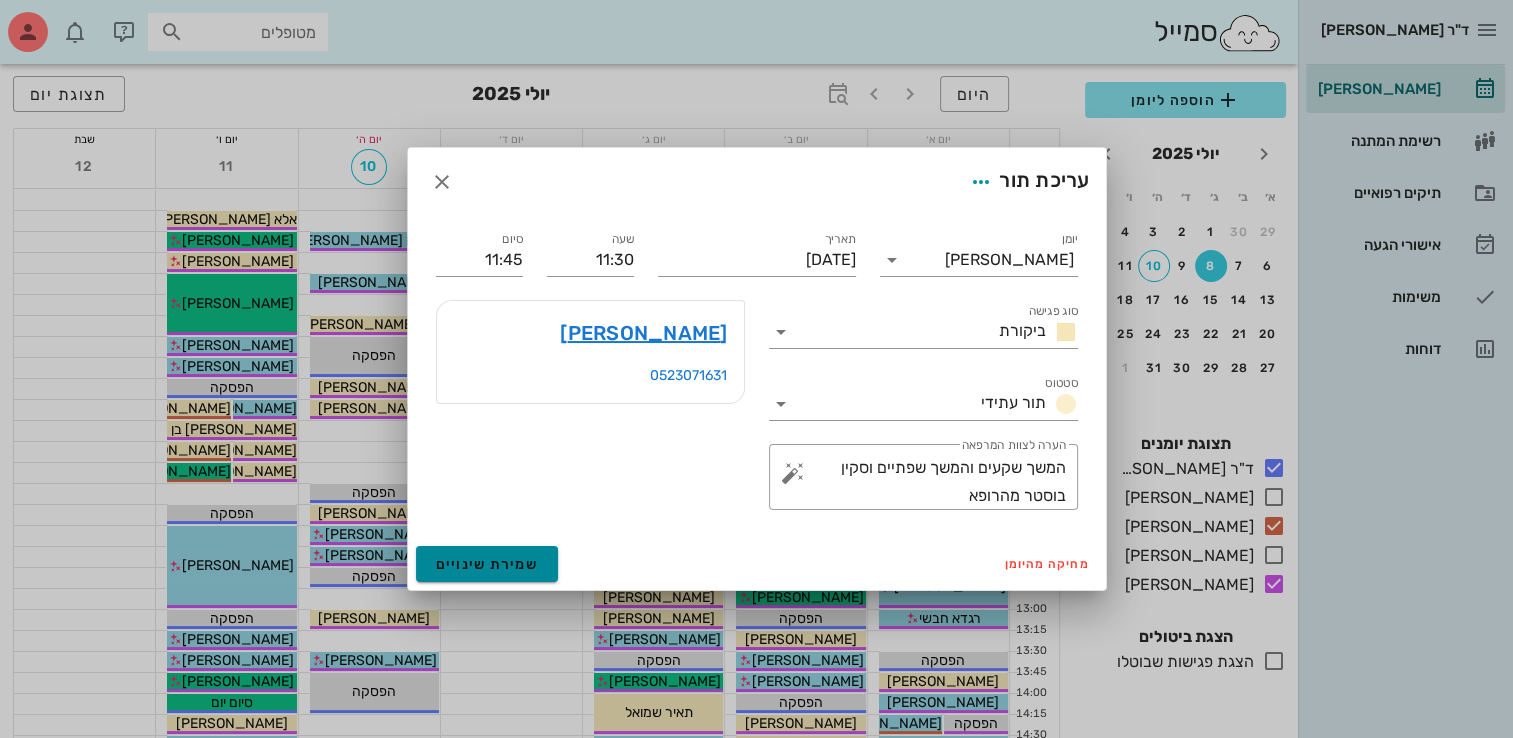 click on "שמירת שינויים" at bounding box center (487, 564) 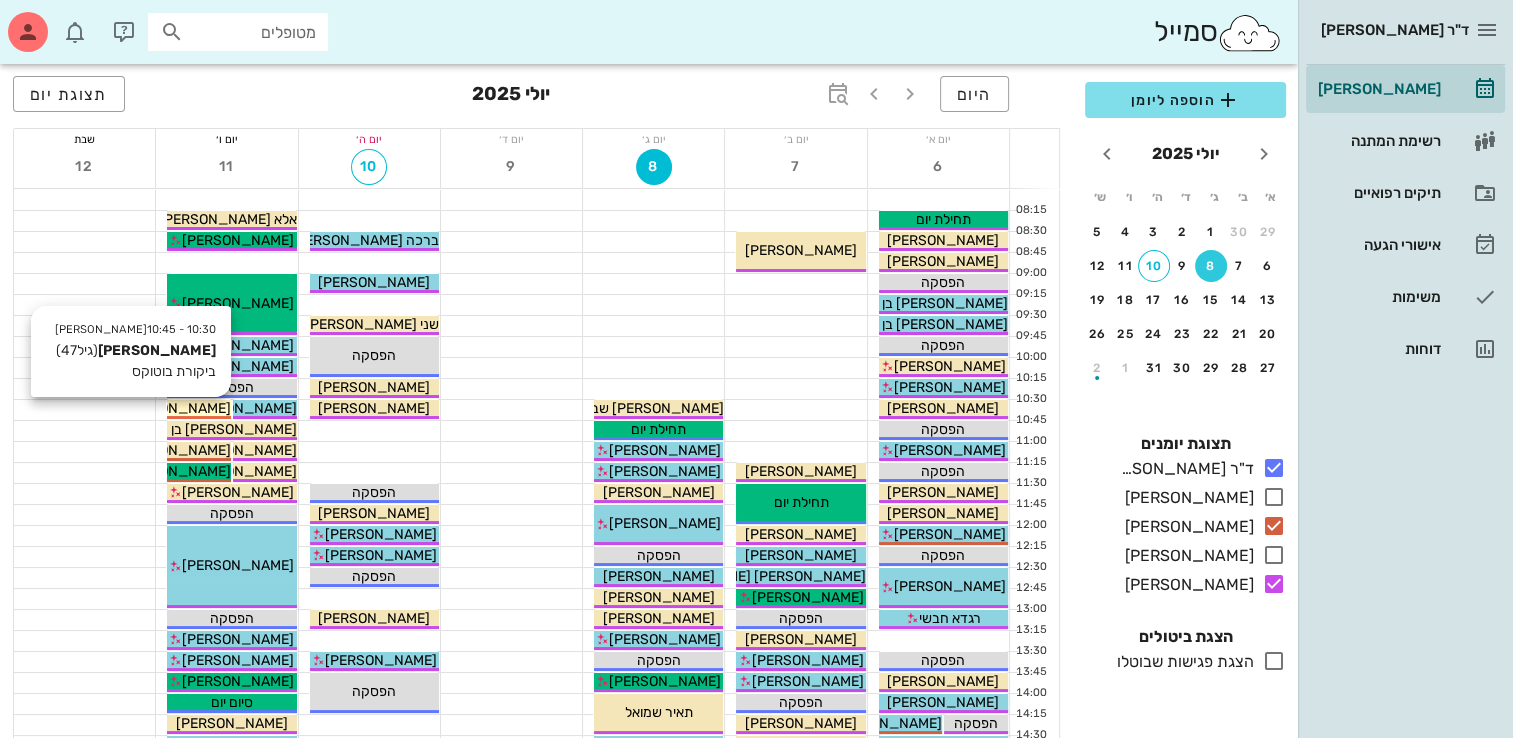 click on "[PERSON_NAME]" at bounding box center [175, 408] 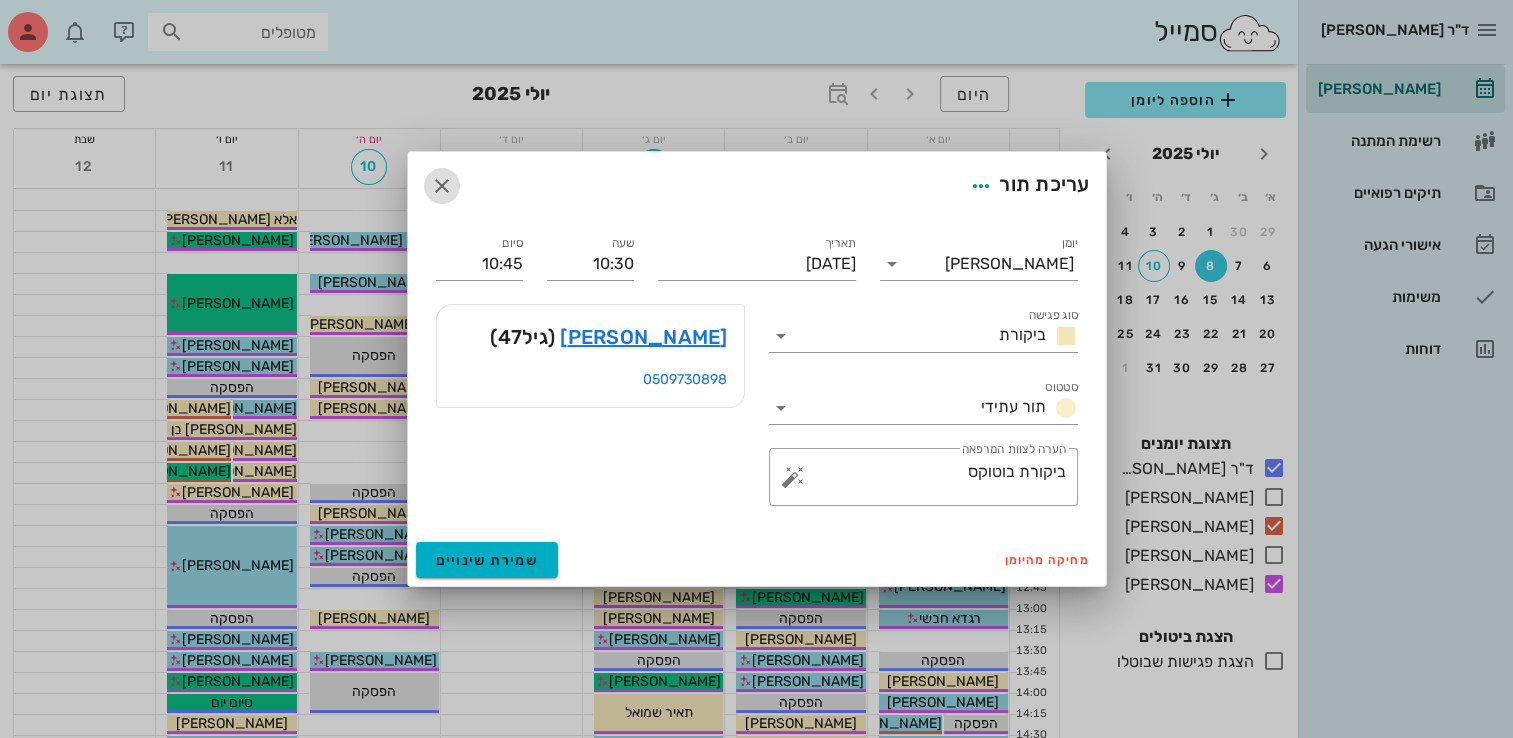 click at bounding box center [442, 186] 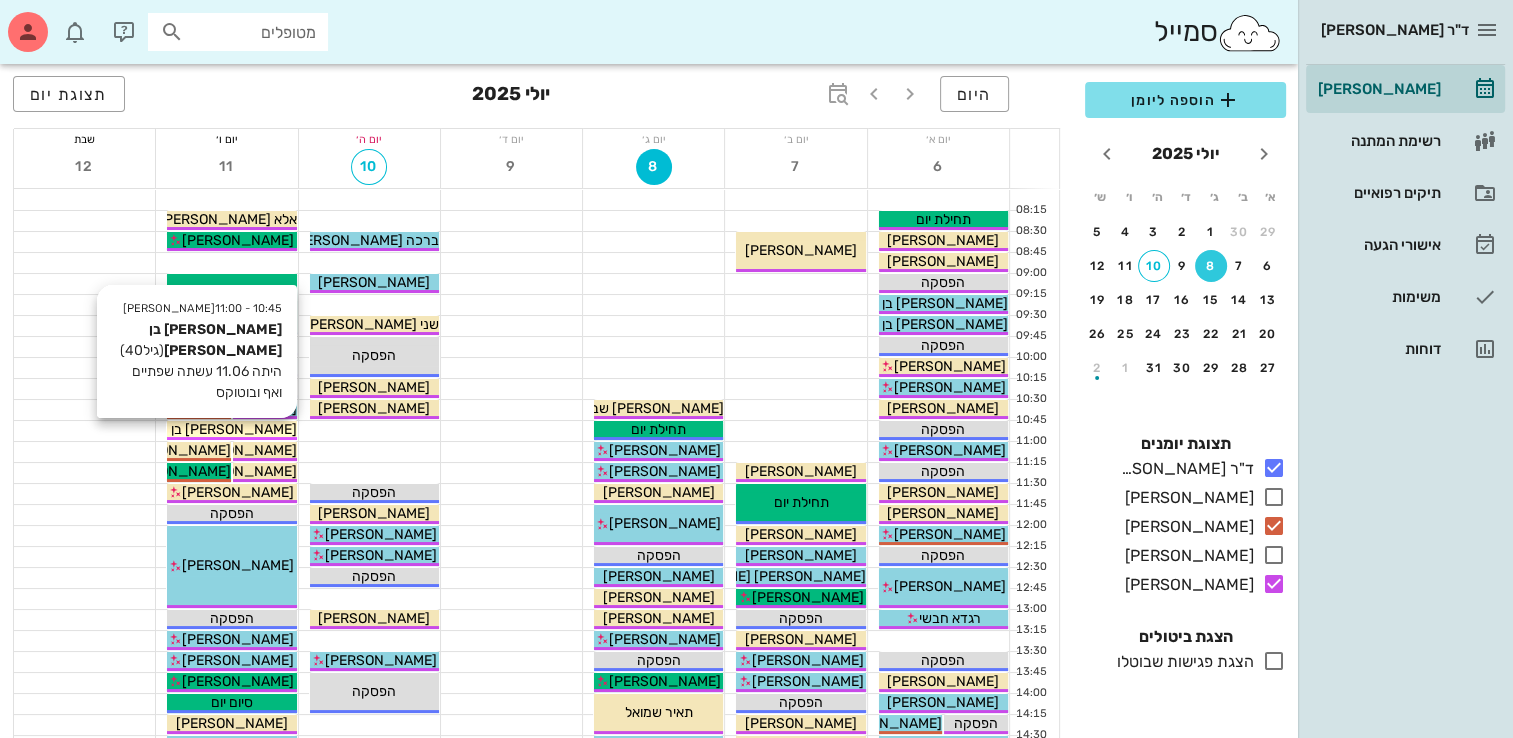 click on "[PERSON_NAME] בן [PERSON_NAME]" at bounding box center (231, 429) 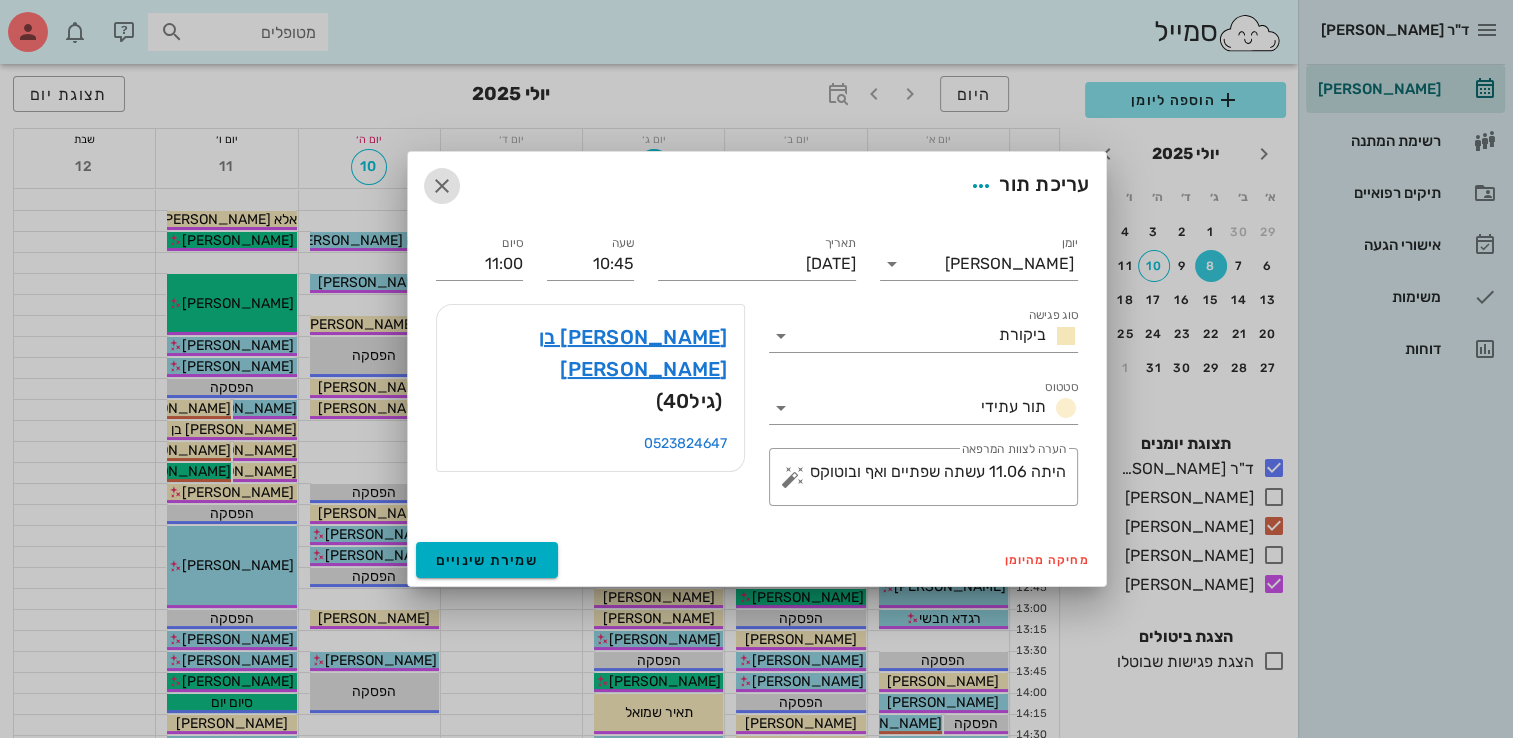 click at bounding box center (442, 186) 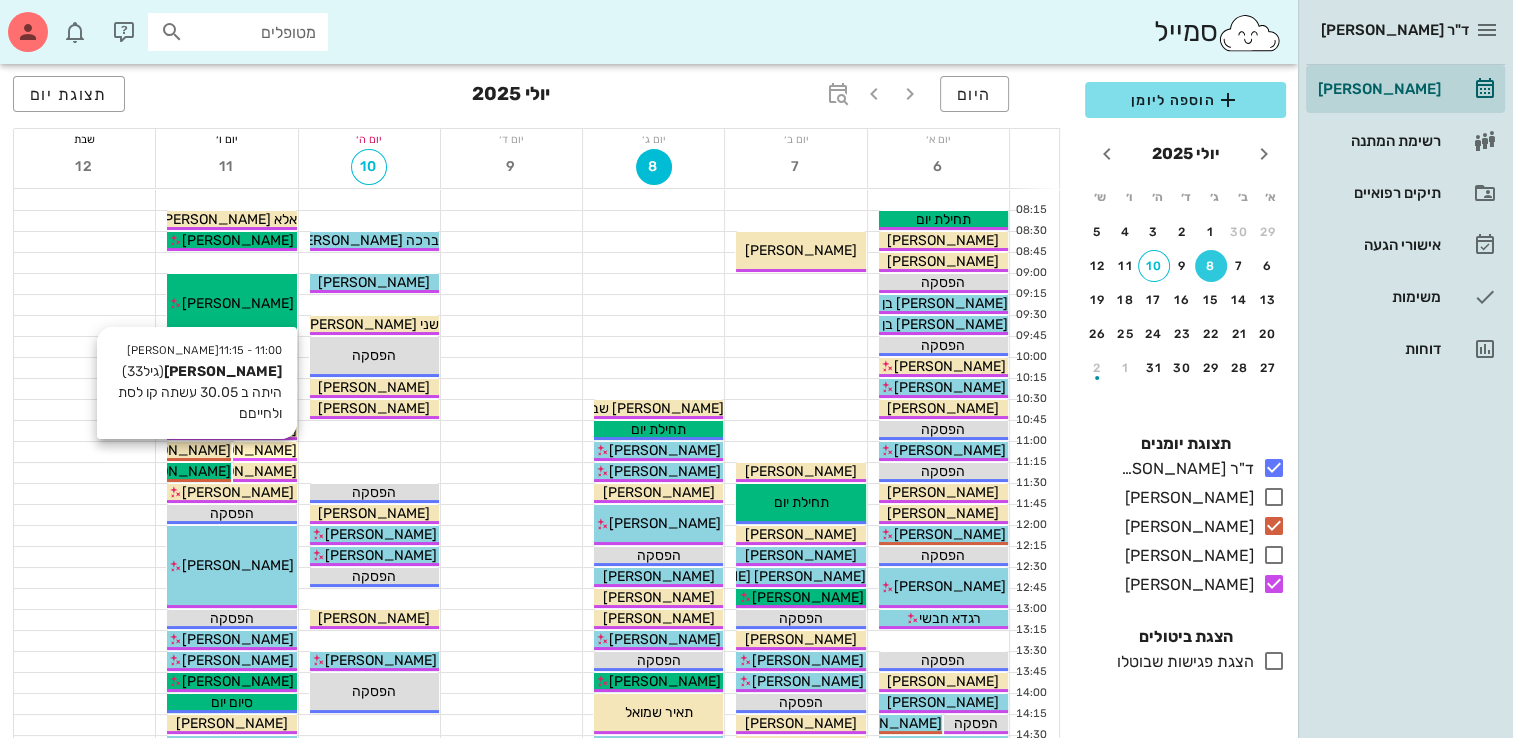 click on "[PERSON_NAME]" at bounding box center (241, 450) 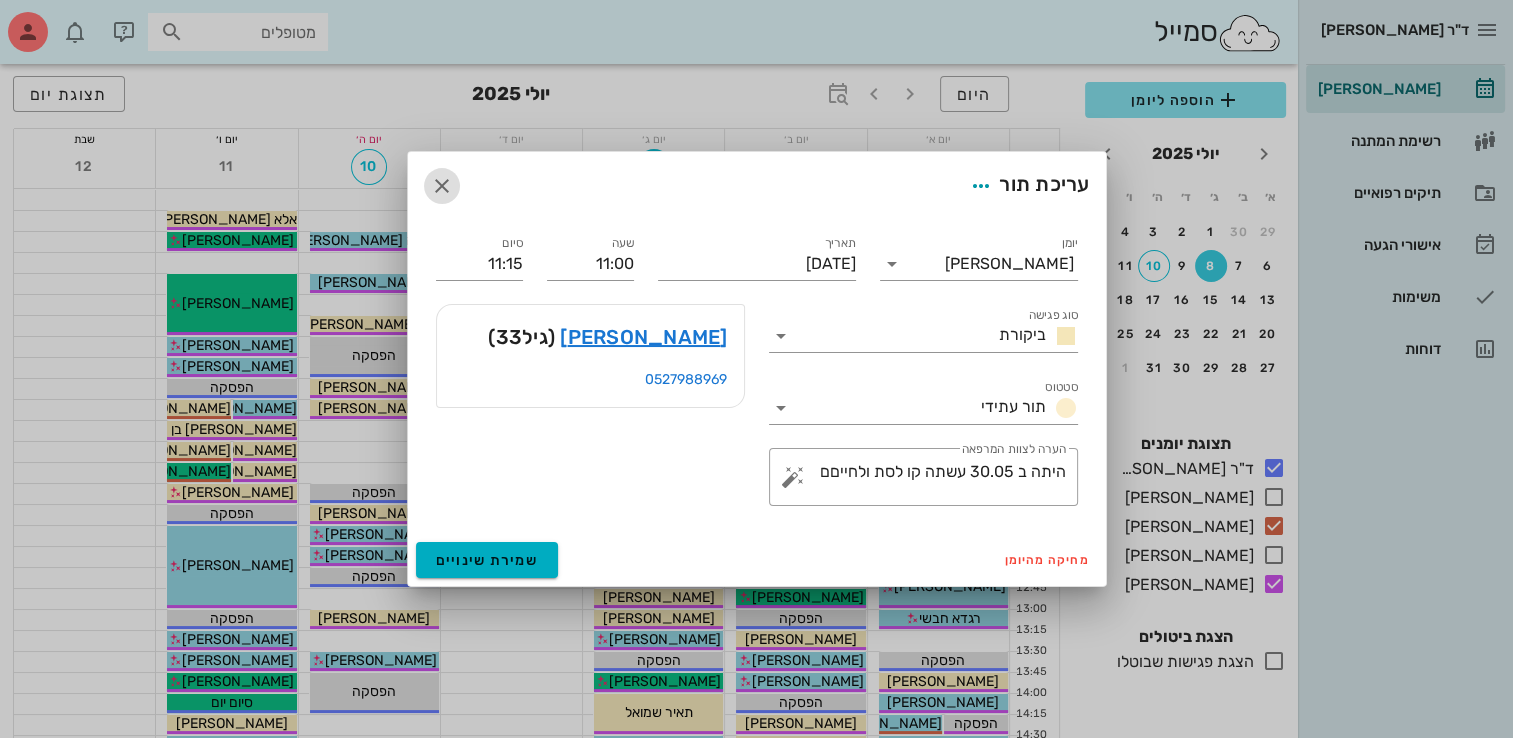 click at bounding box center [442, 186] 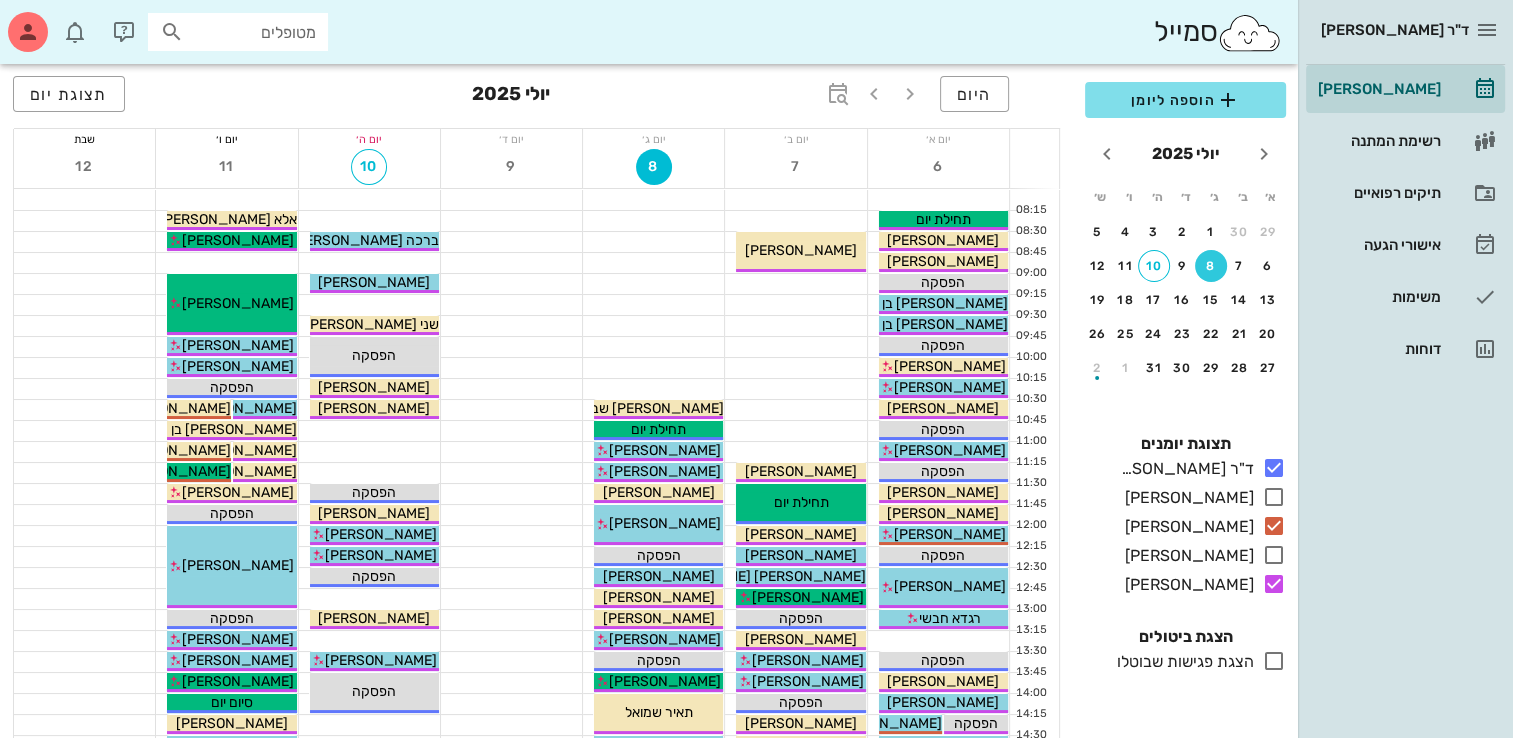 click at bounding box center [226, 263] 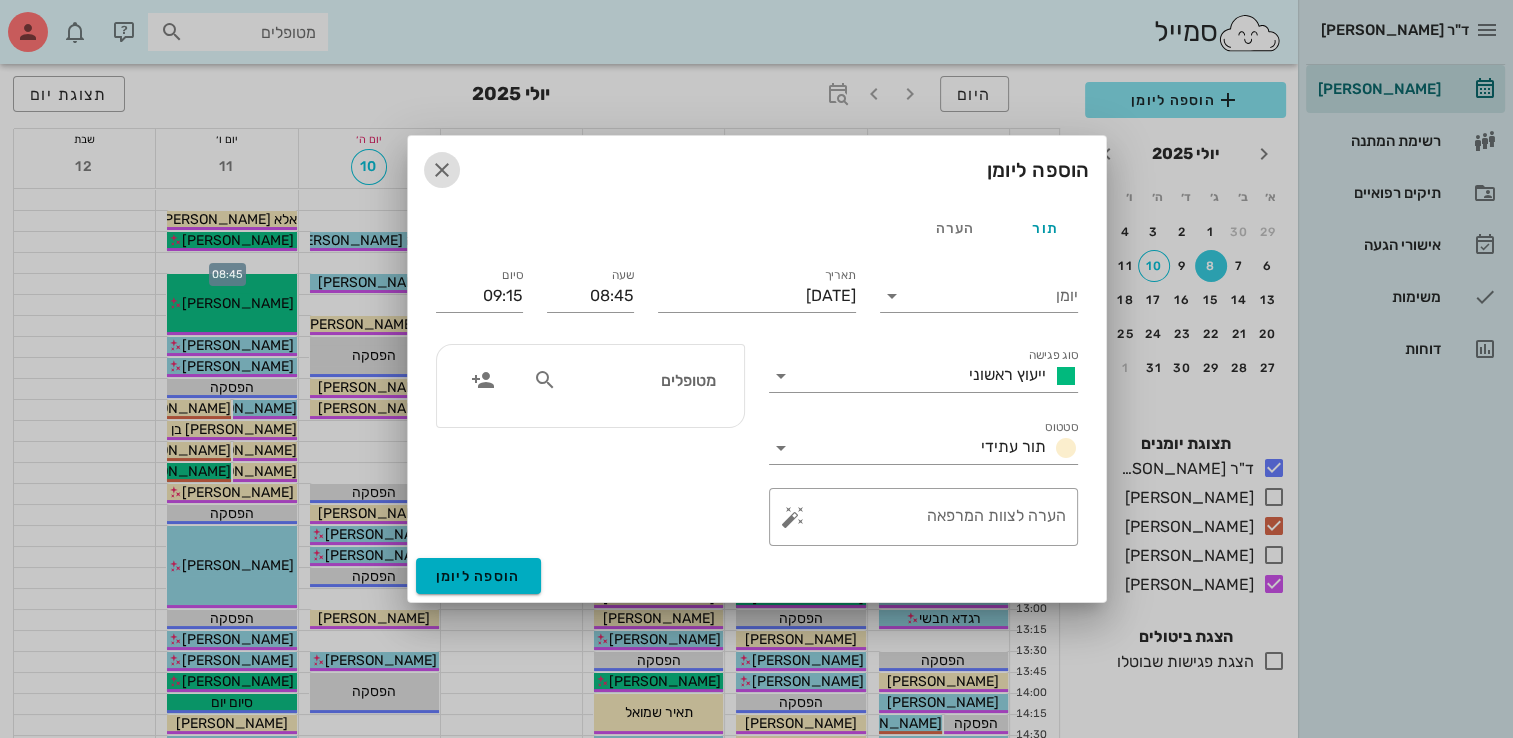 click at bounding box center [442, 170] 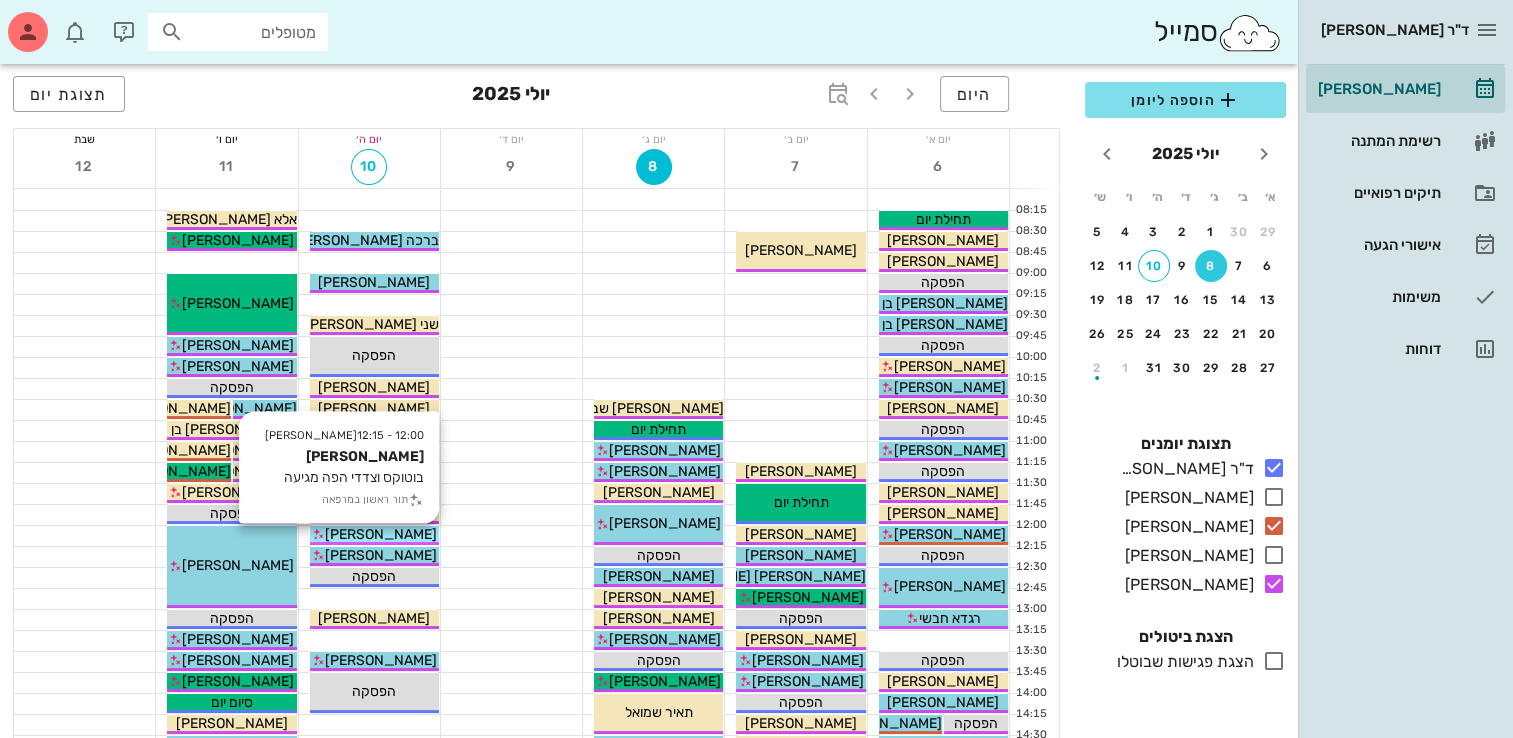 click on "[PERSON_NAME]" at bounding box center (381, 534) 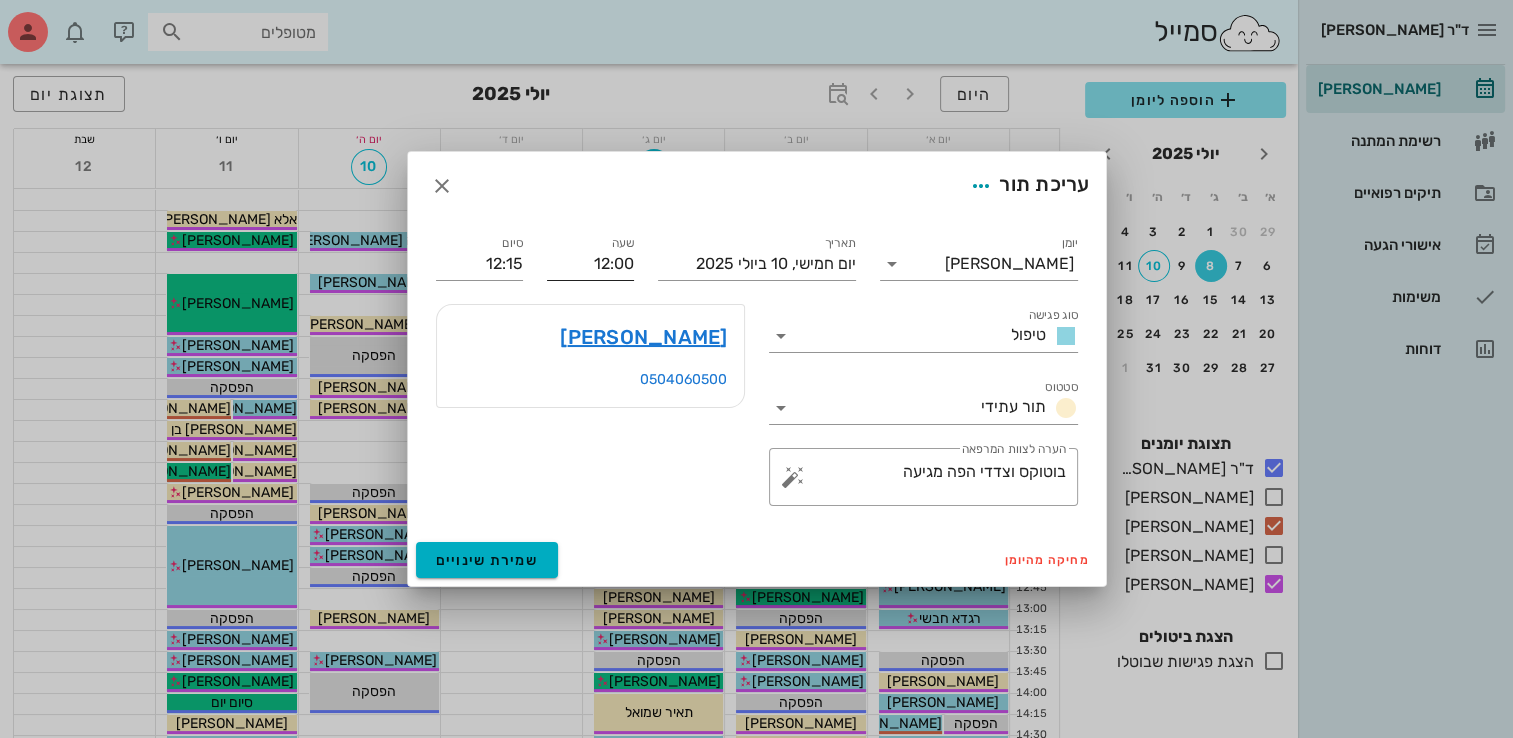 click on "12:00" at bounding box center [590, 264] 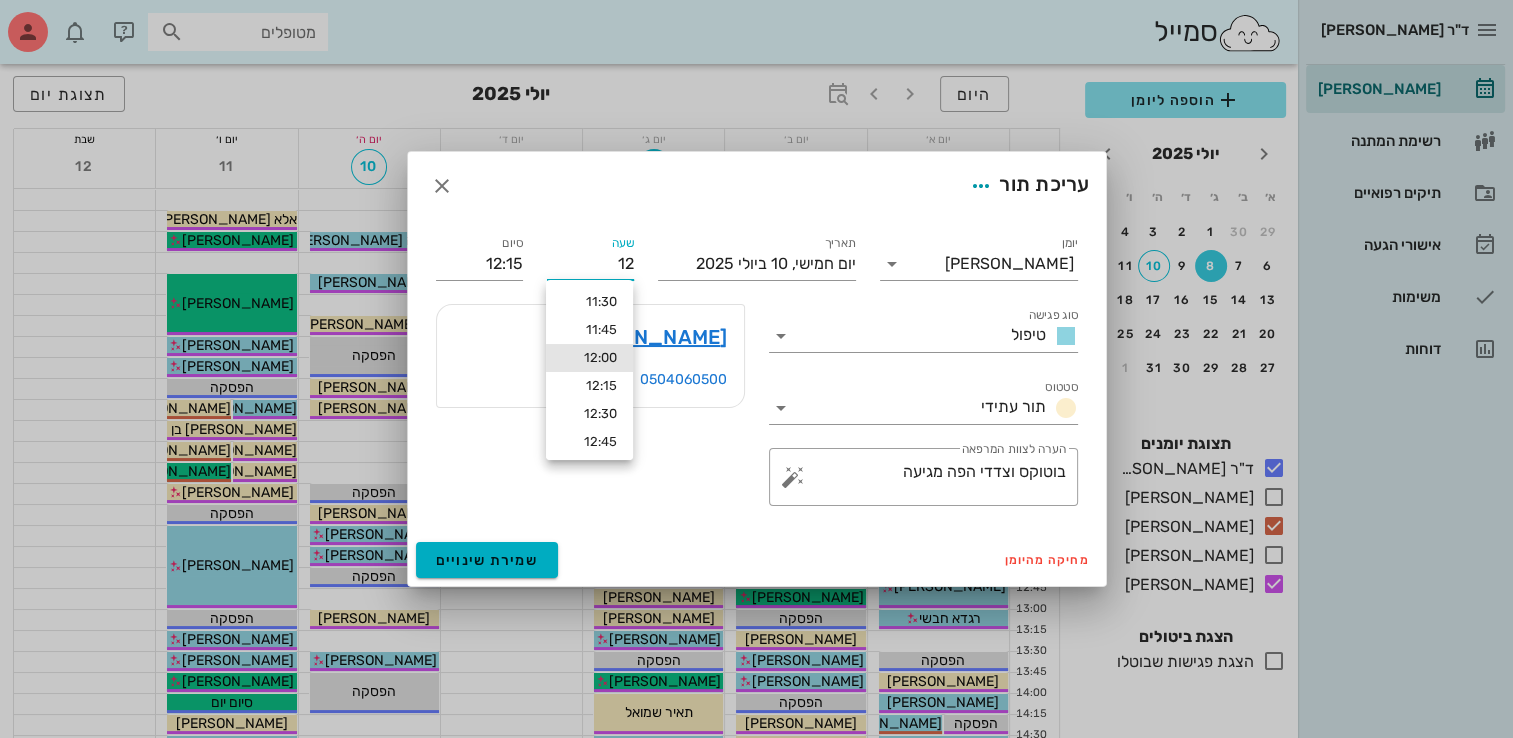 type on "1" 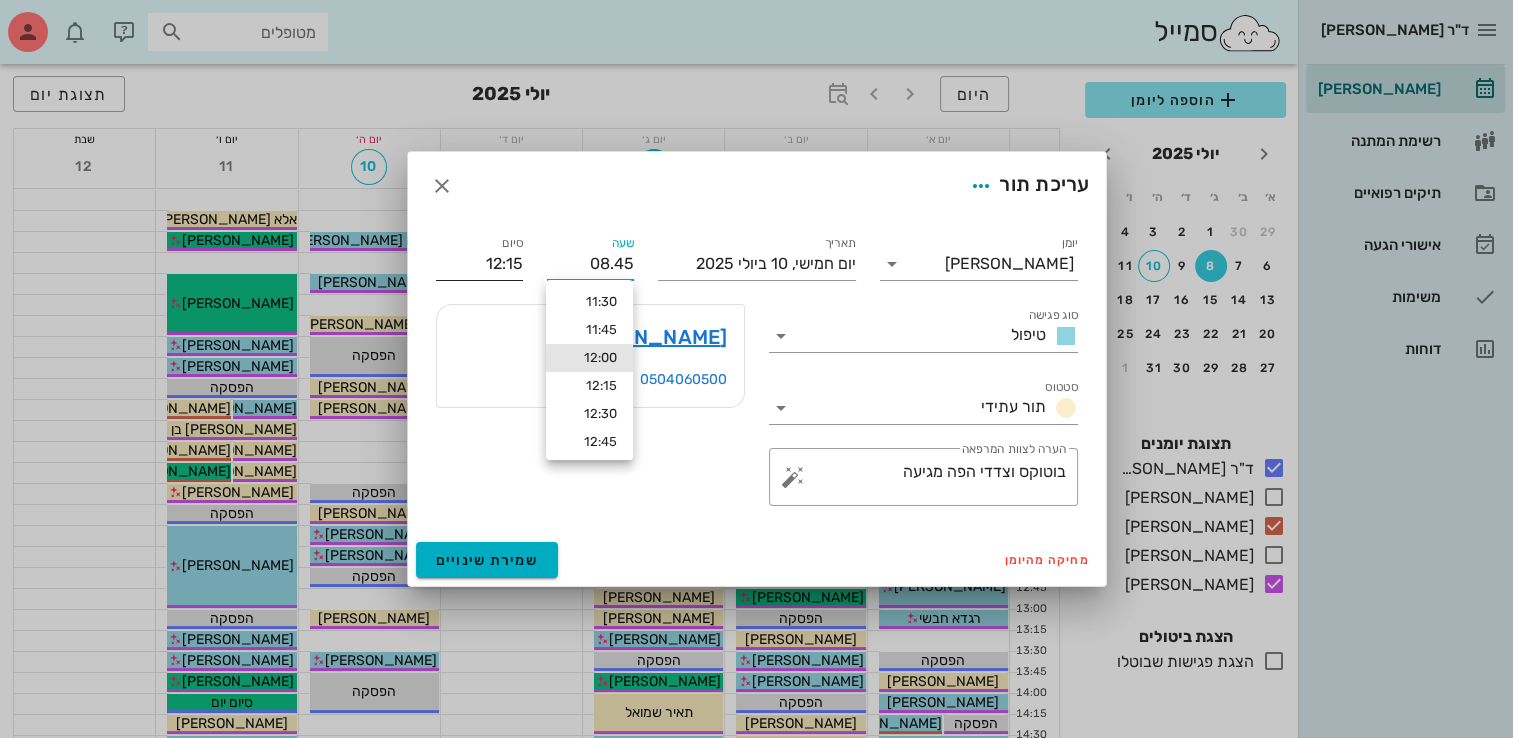 click on "סיום" at bounding box center [512, 243] 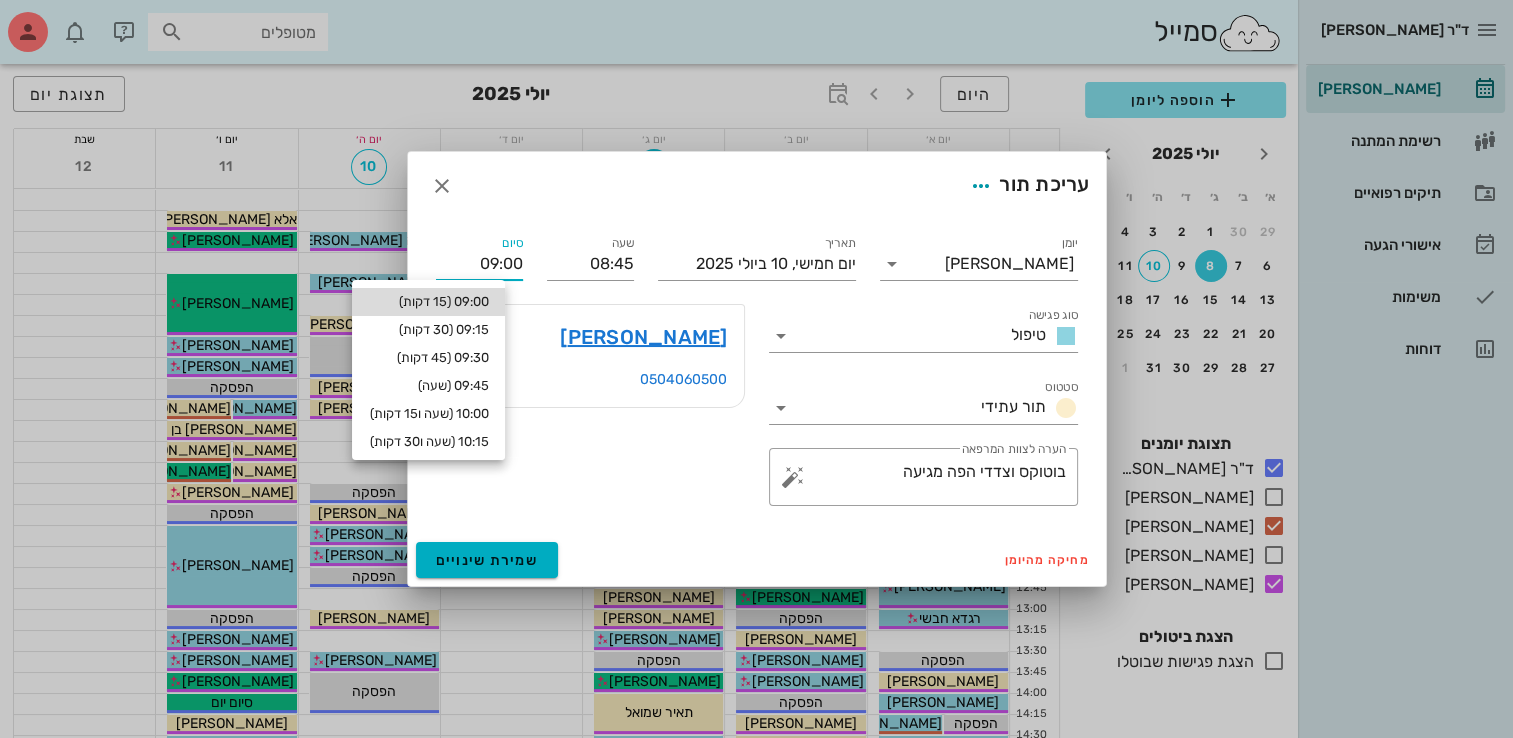 click on "09:00 (15 דקות)" at bounding box center [428, 302] 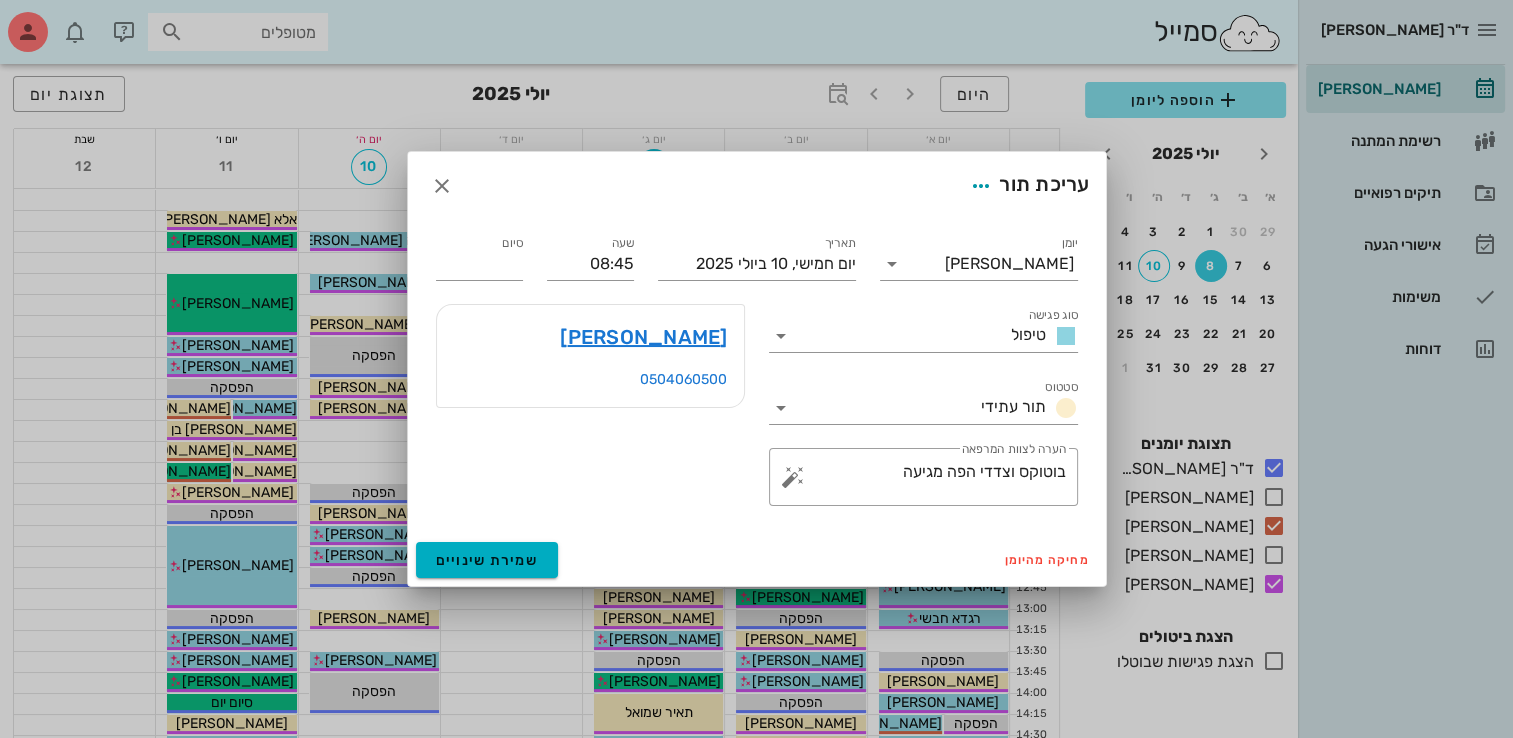 type on "09:00" 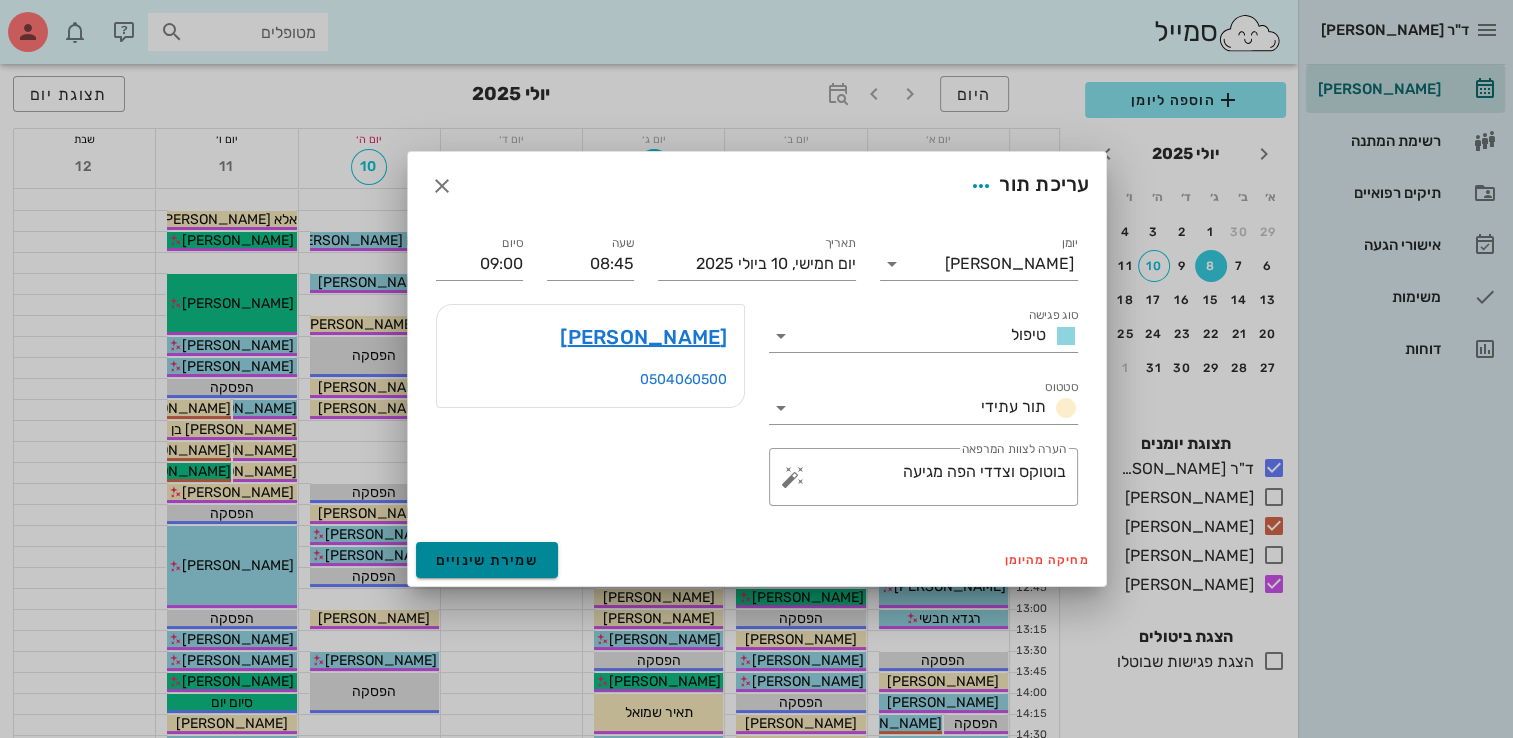 click on "שמירת שינויים" at bounding box center (487, 560) 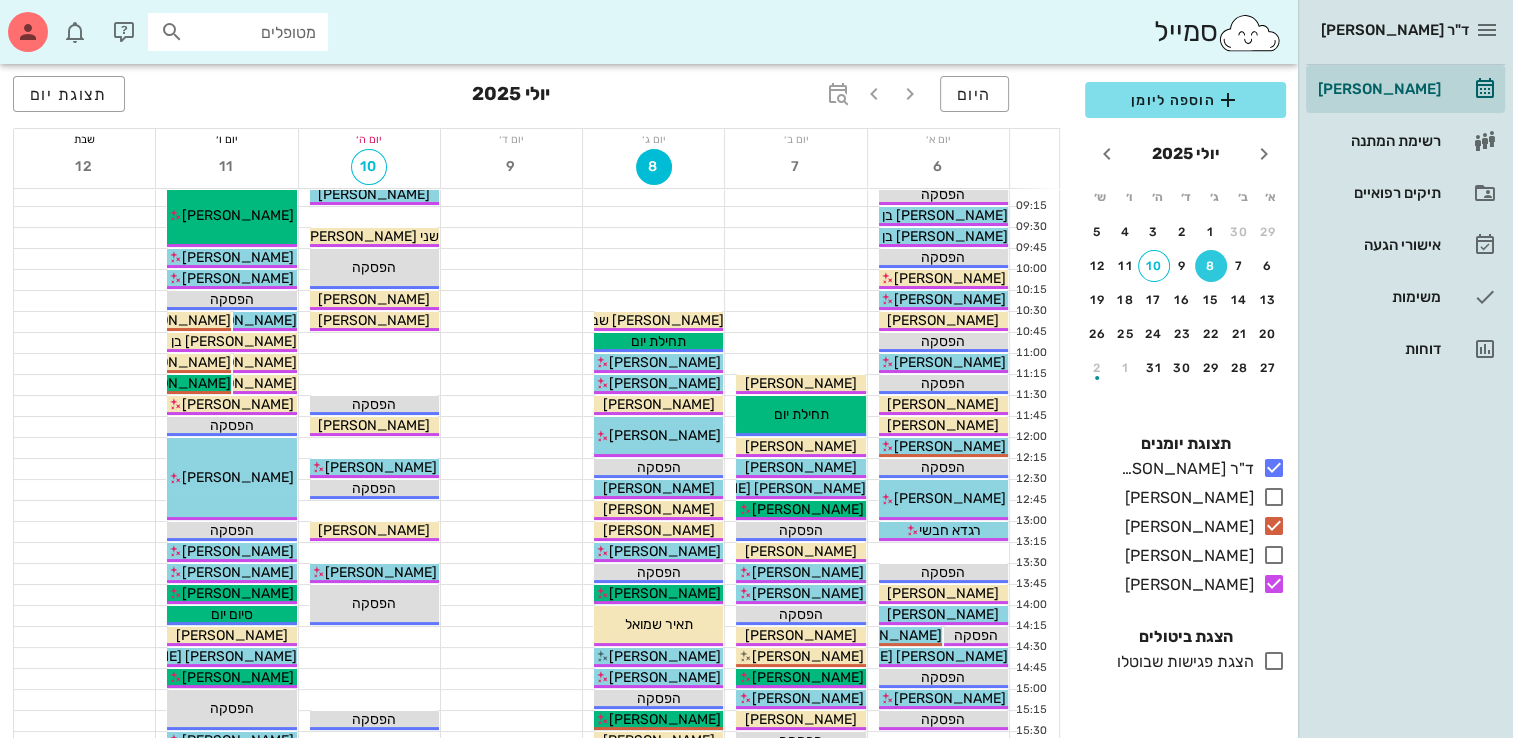 scroll, scrollTop: 87, scrollLeft: 0, axis: vertical 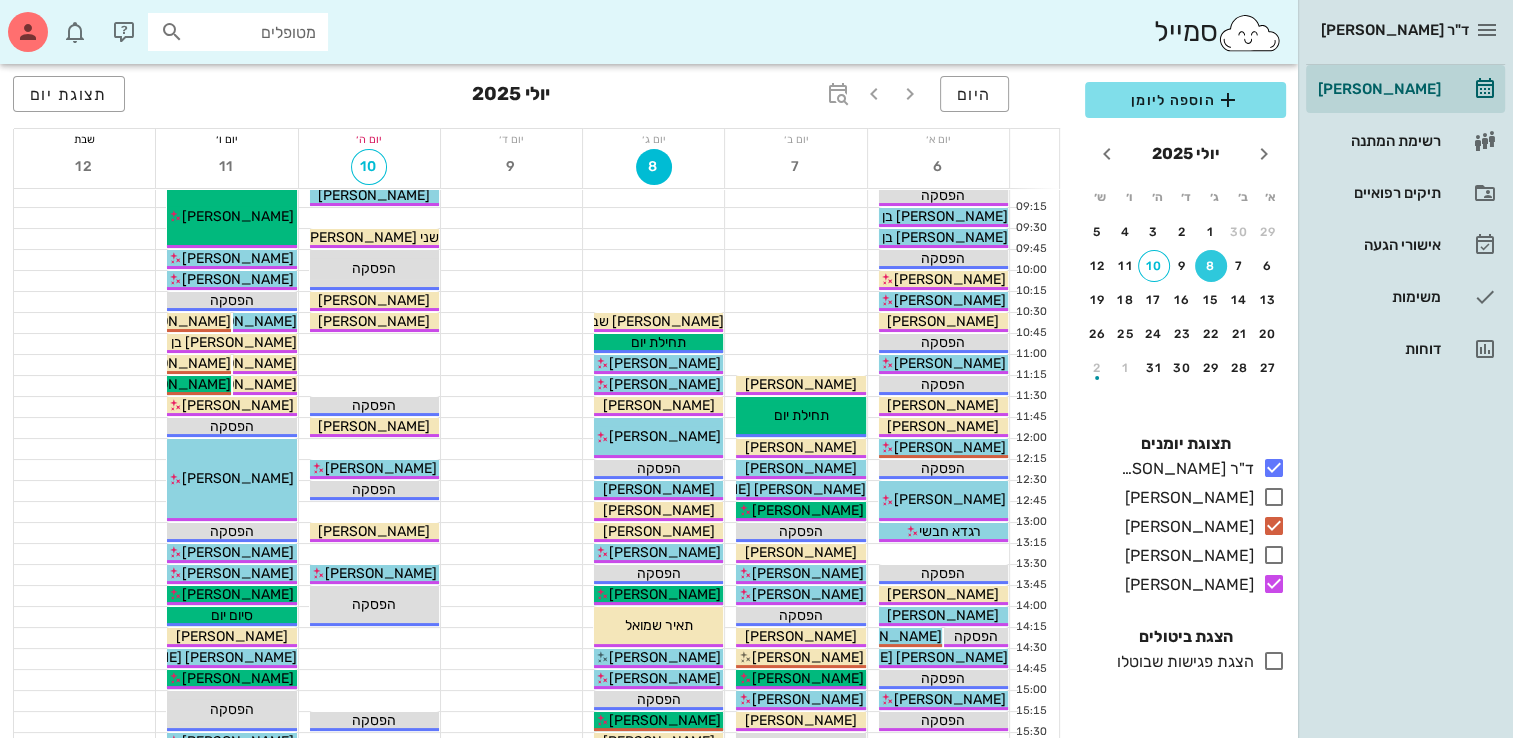 click on "מטופלים" at bounding box center [252, 32] 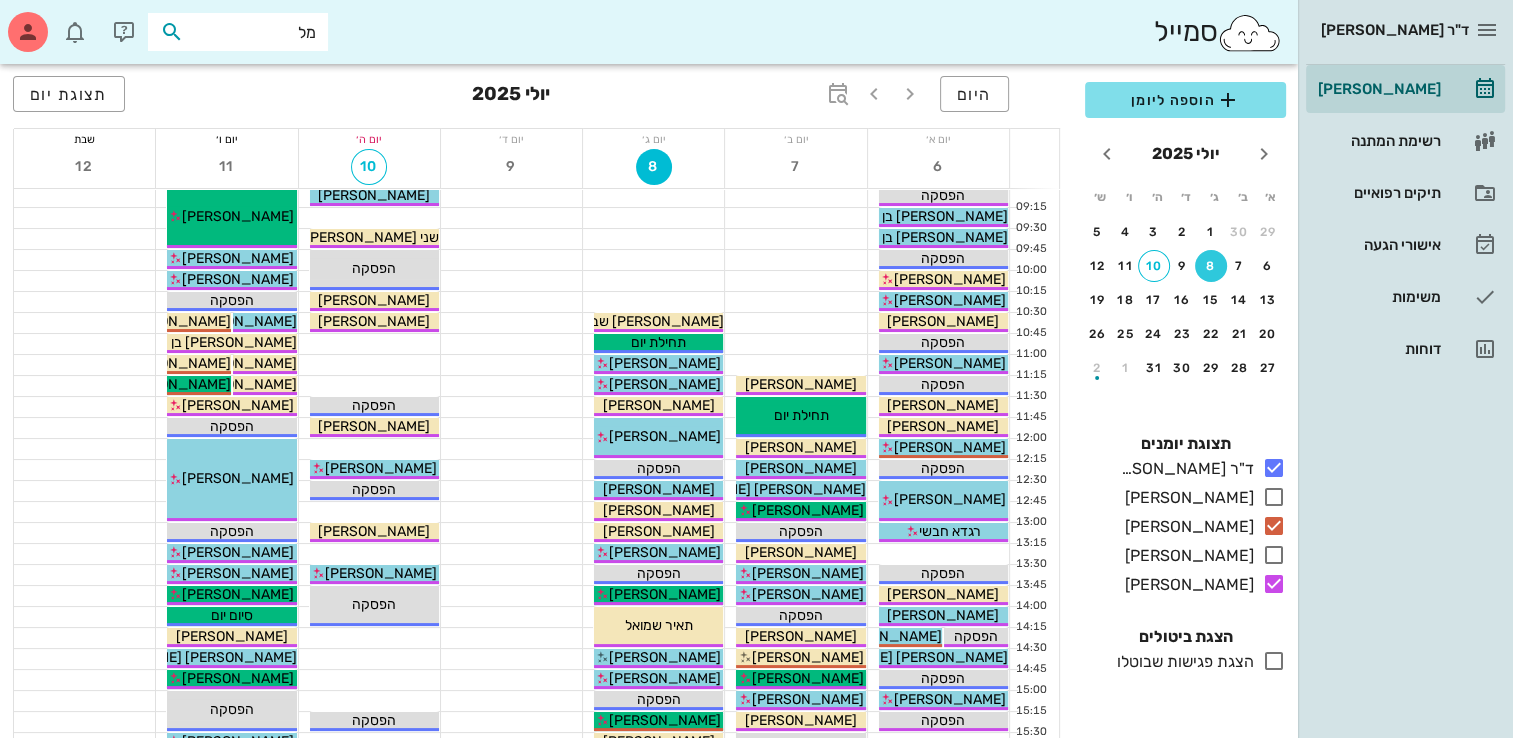 type on "[PERSON_NAME]" 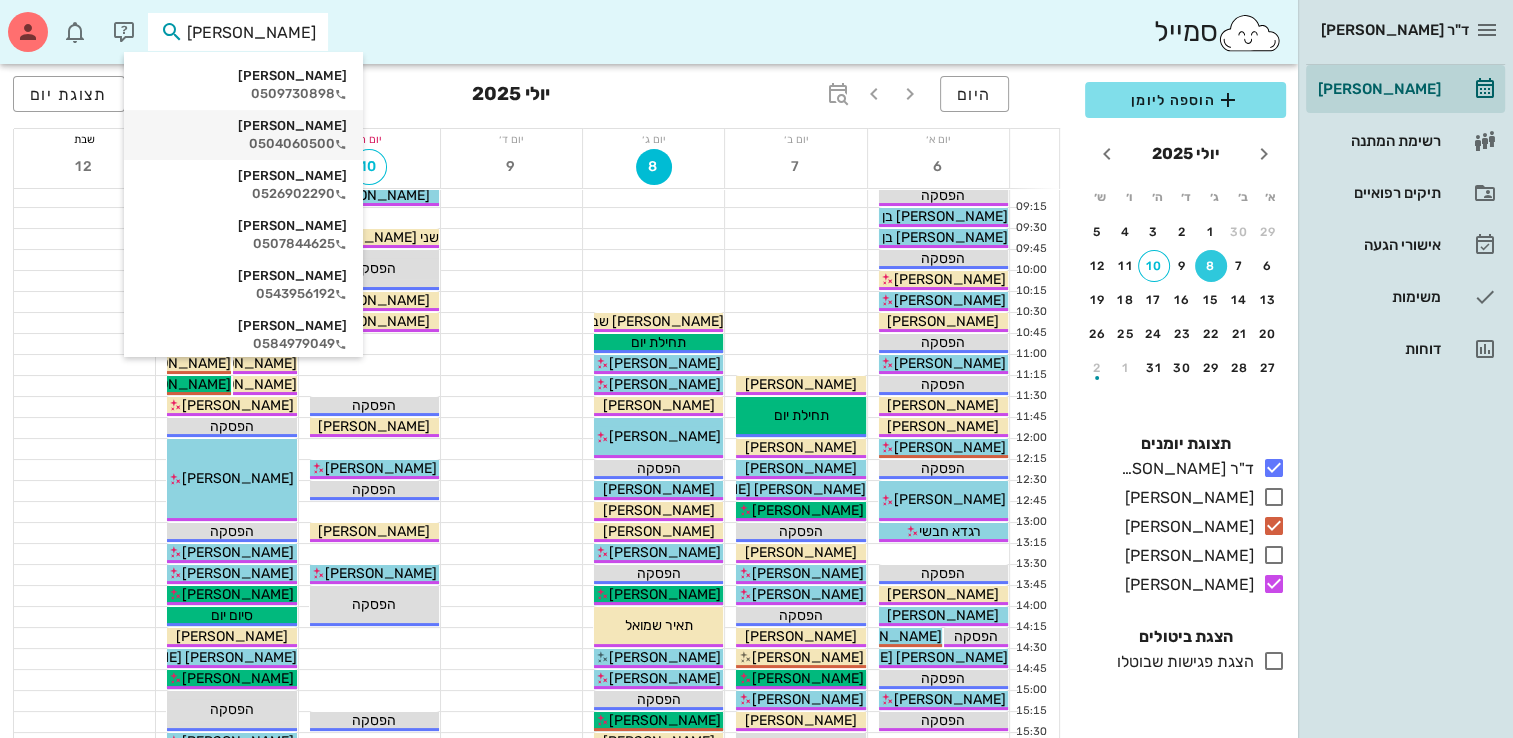 click on "[PERSON_NAME]" at bounding box center [243, 126] 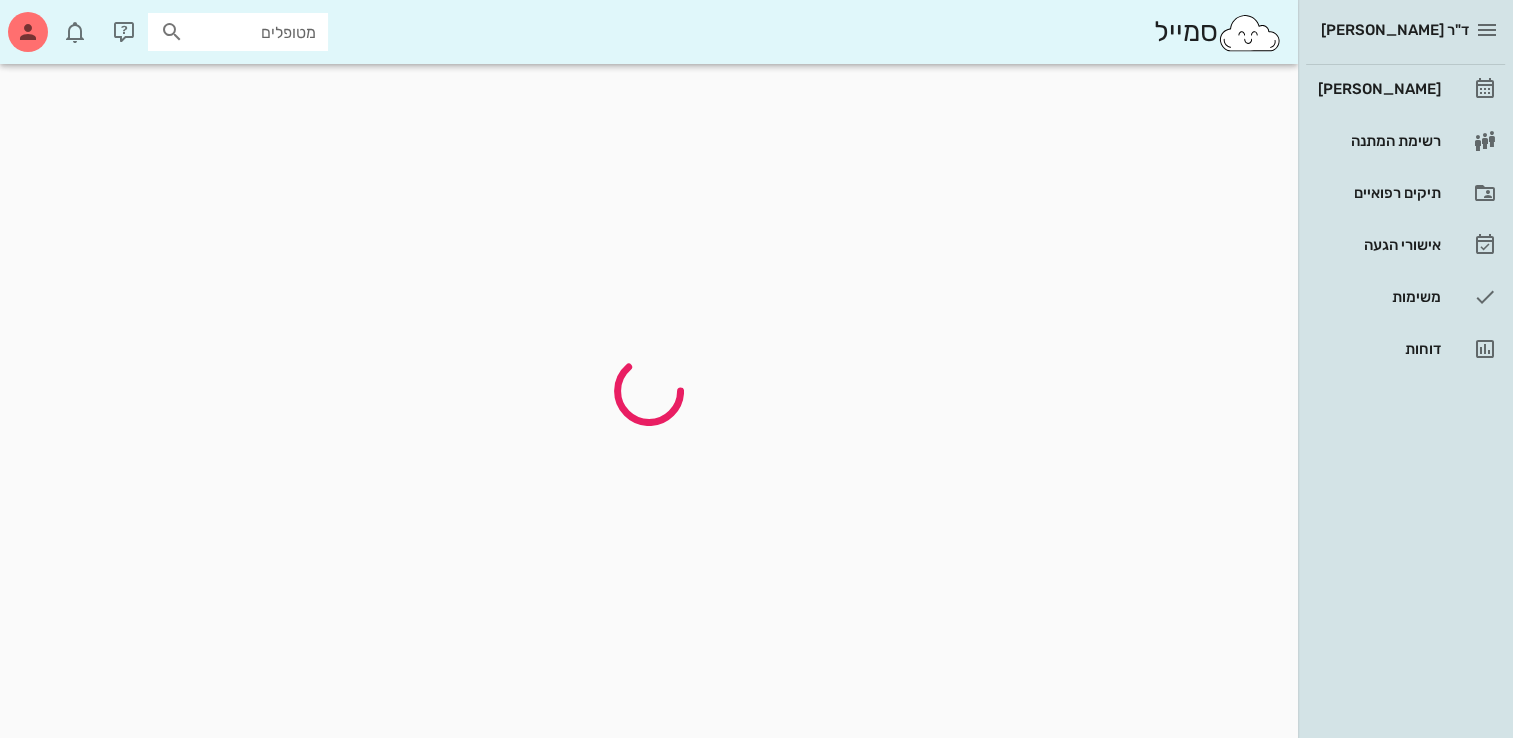 scroll, scrollTop: 0, scrollLeft: 0, axis: both 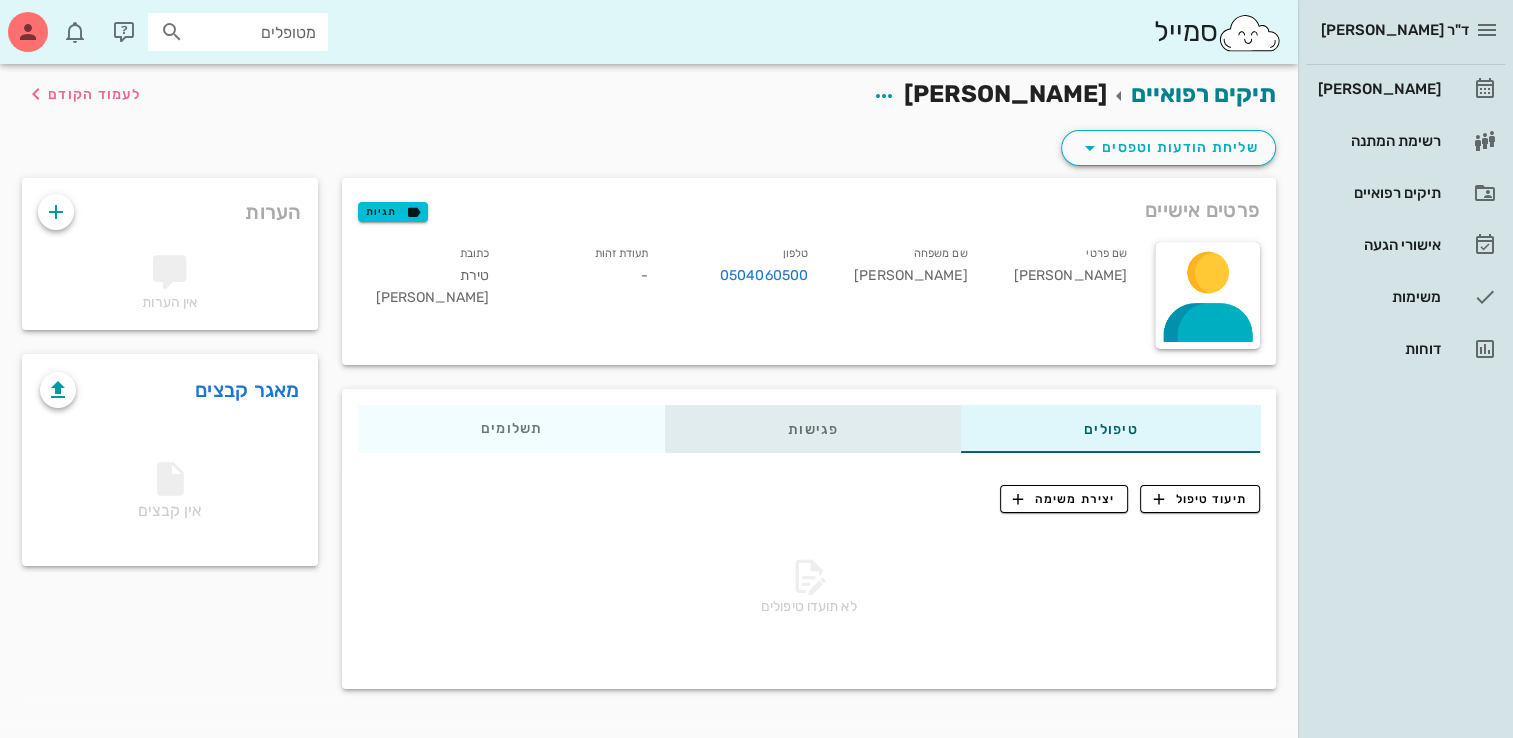click on "פגישות" at bounding box center (813, 429) 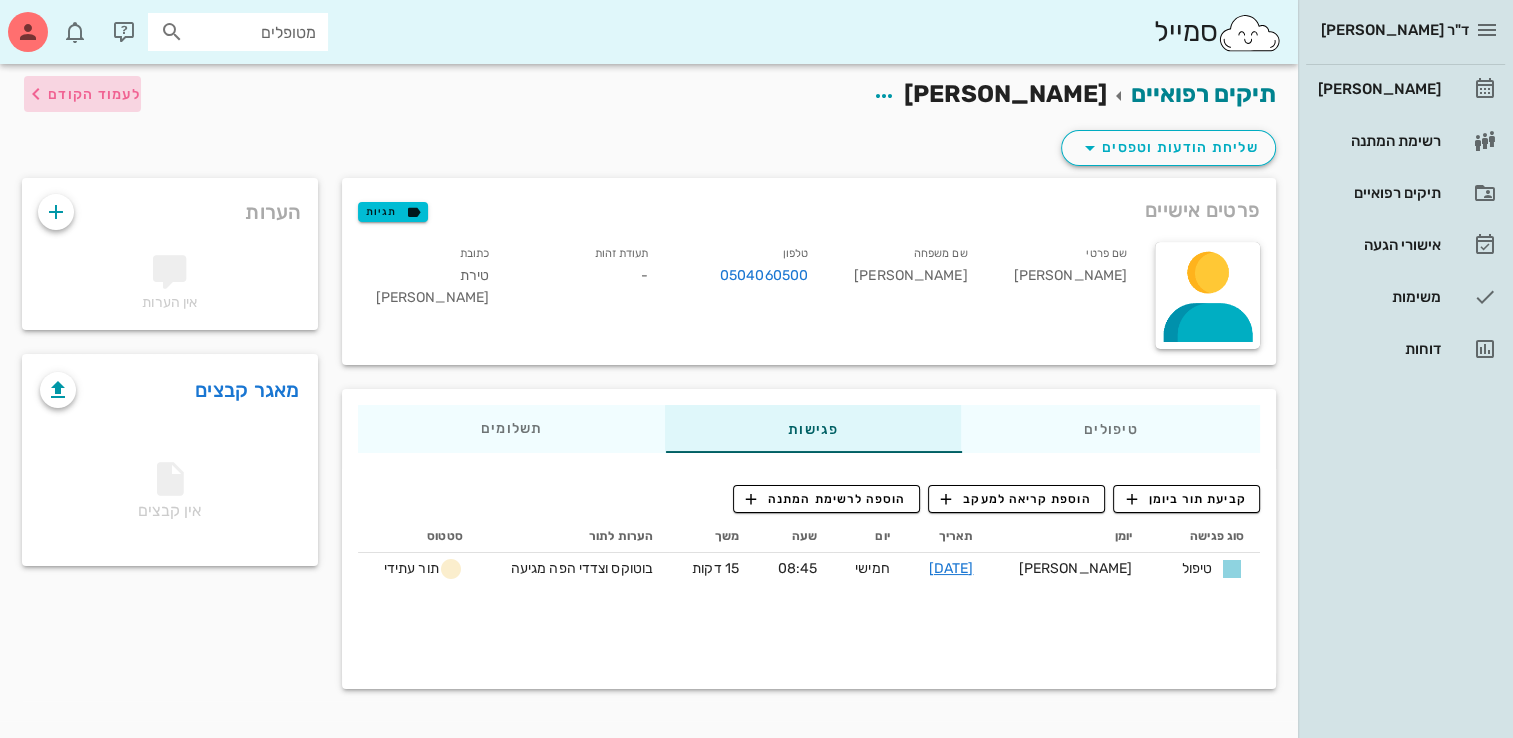 click on "לעמוד הקודם" at bounding box center (94, 94) 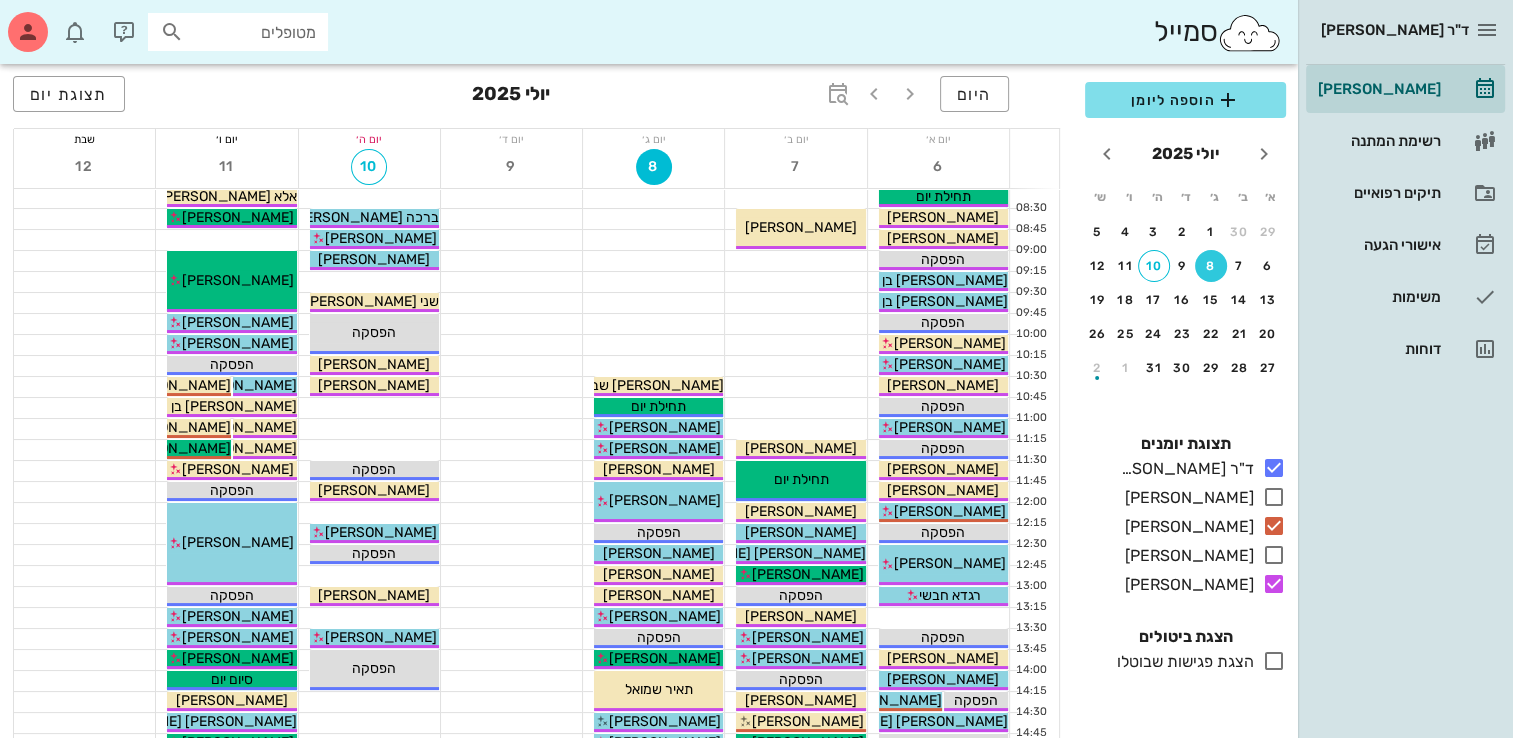 scroll, scrollTop: 0, scrollLeft: 0, axis: both 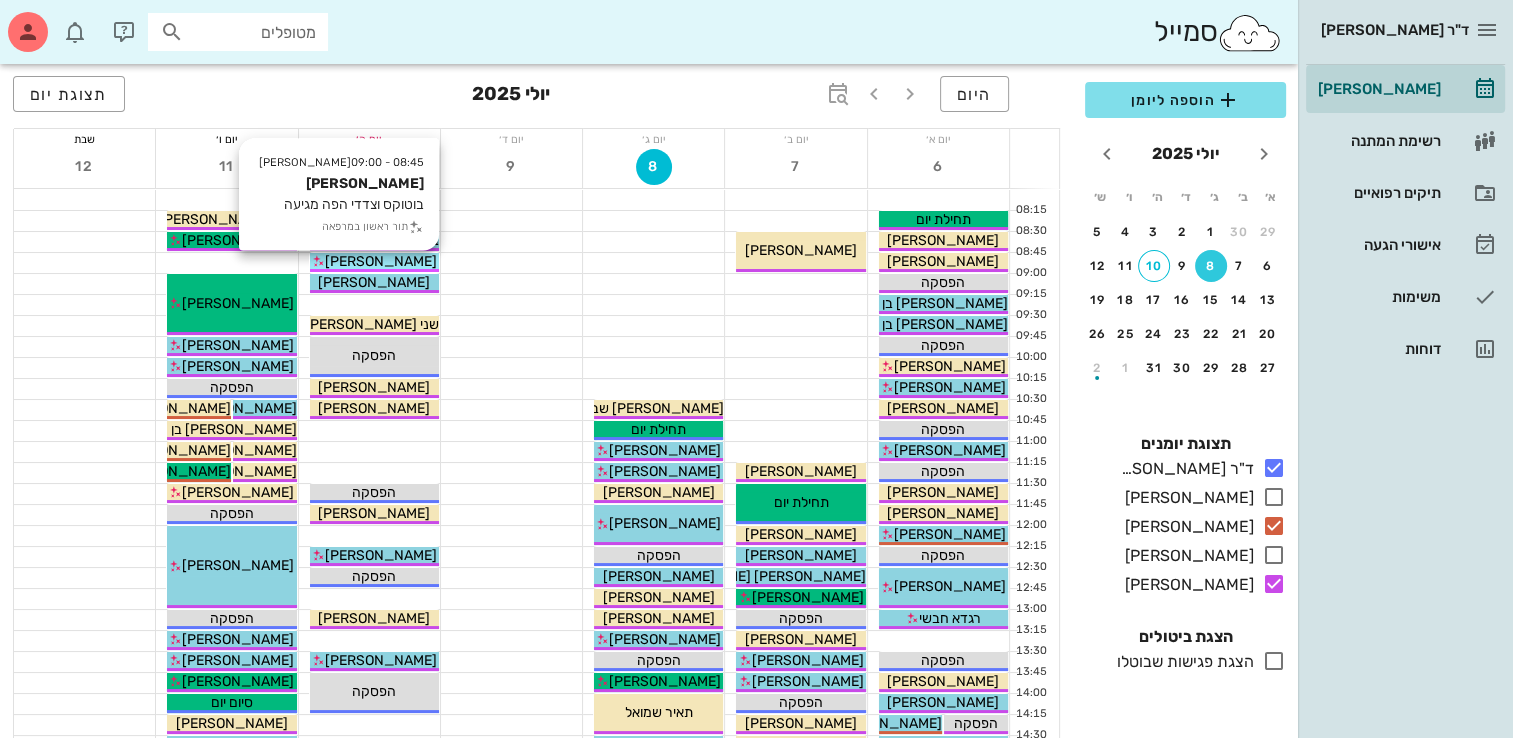 click on "[PERSON_NAME]" at bounding box center (381, 261) 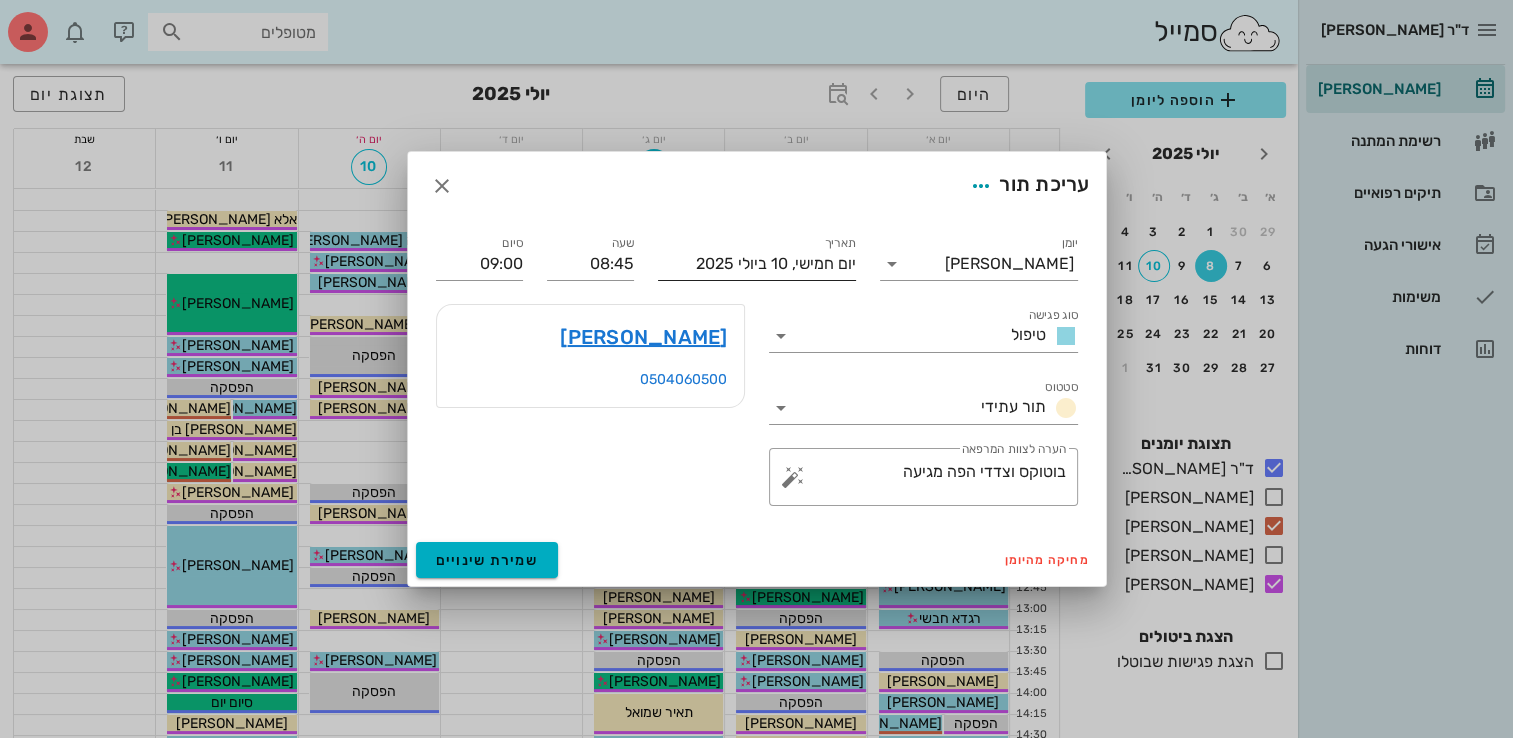click on "יום חמישי, 10 ביולי 2025" at bounding box center [757, 264] 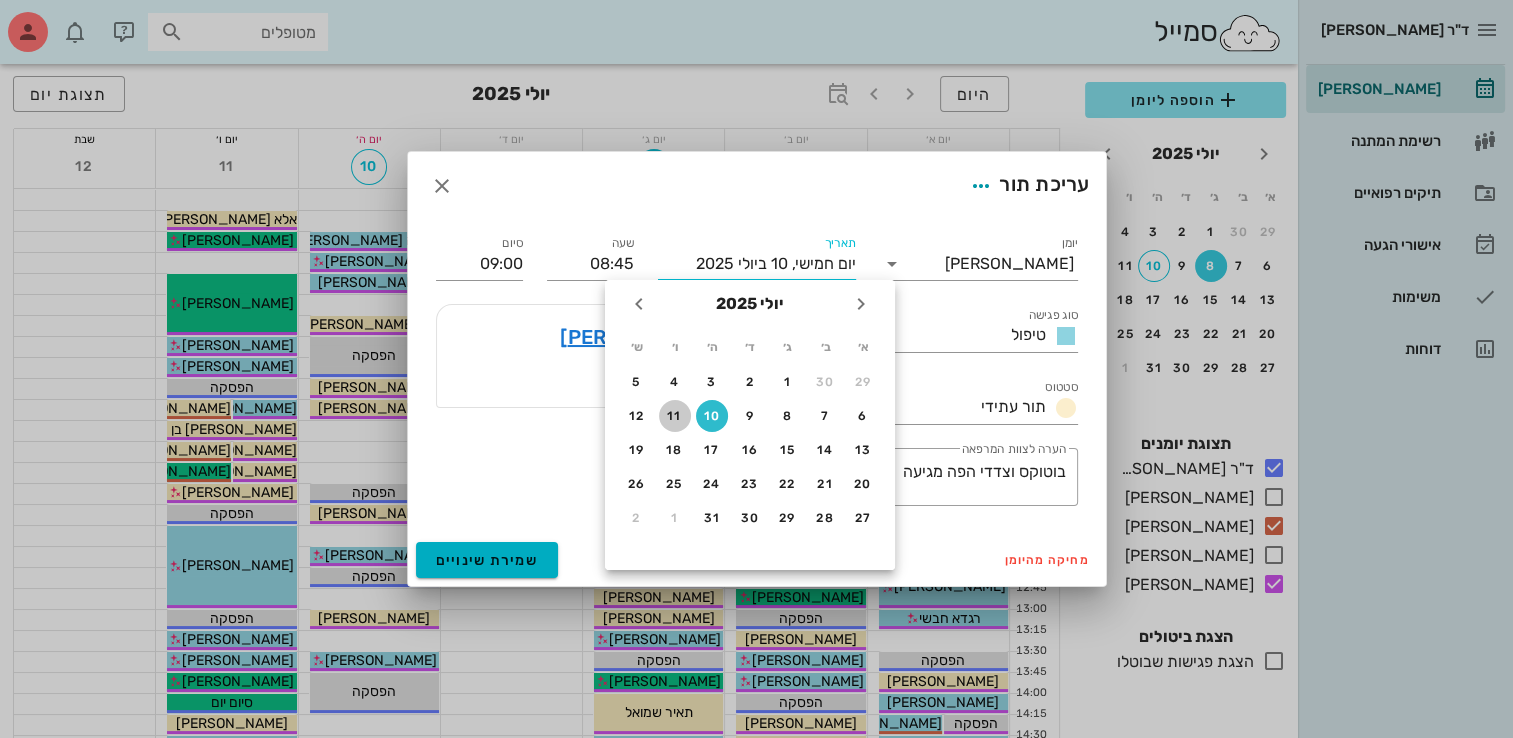 click on "11" at bounding box center (675, 416) 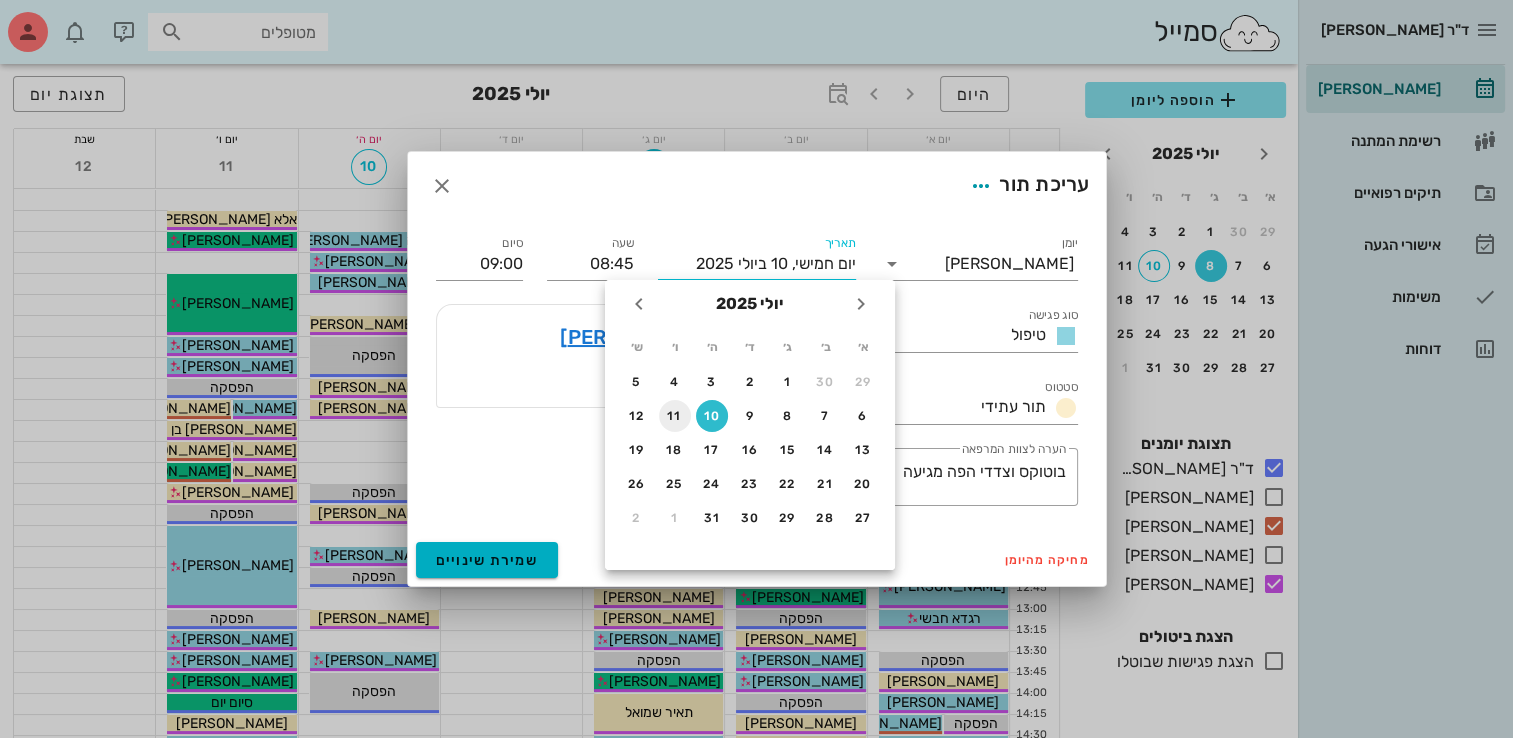 type on "[DATE]" 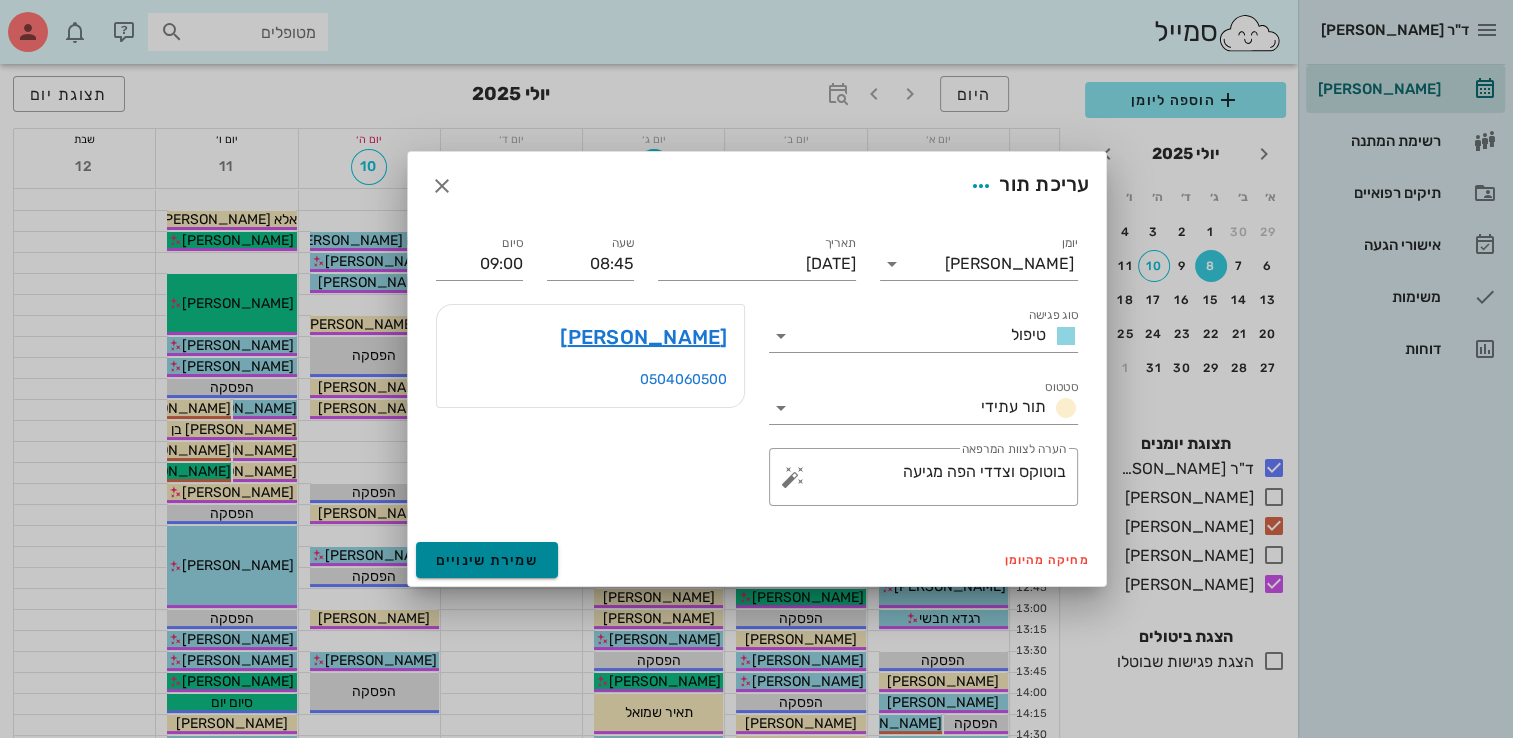 click on "שמירת שינויים" at bounding box center [487, 560] 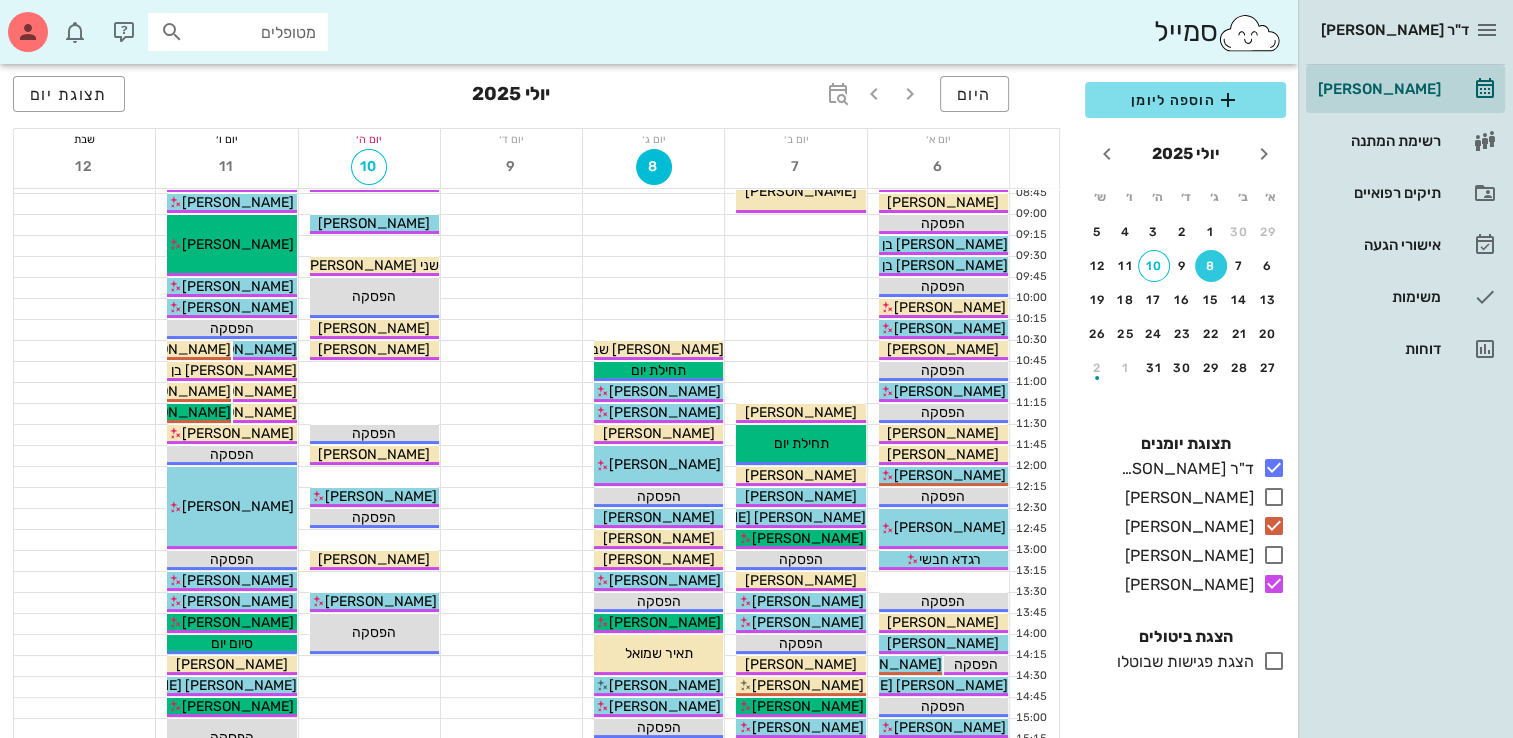scroll, scrollTop: 0, scrollLeft: 0, axis: both 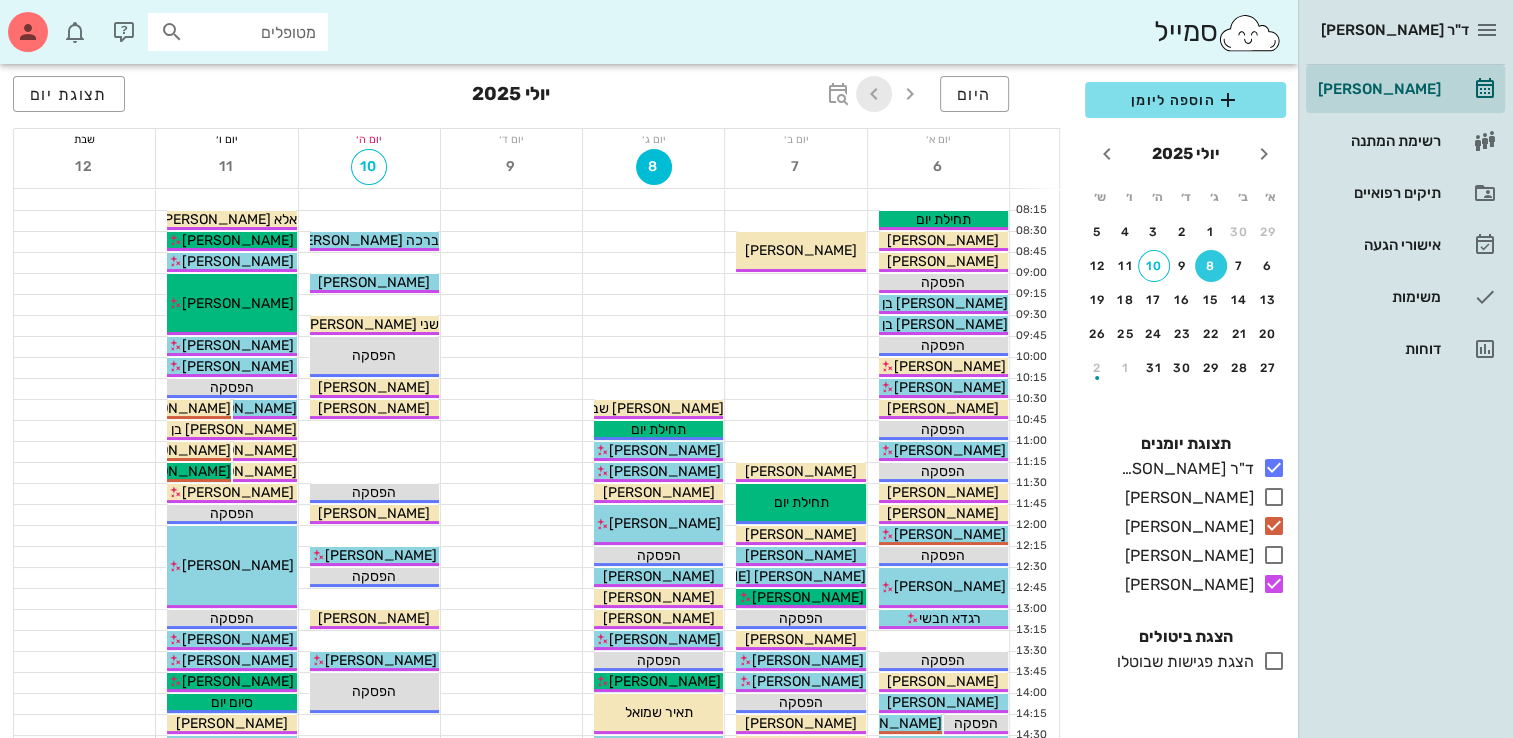 click at bounding box center [874, 94] 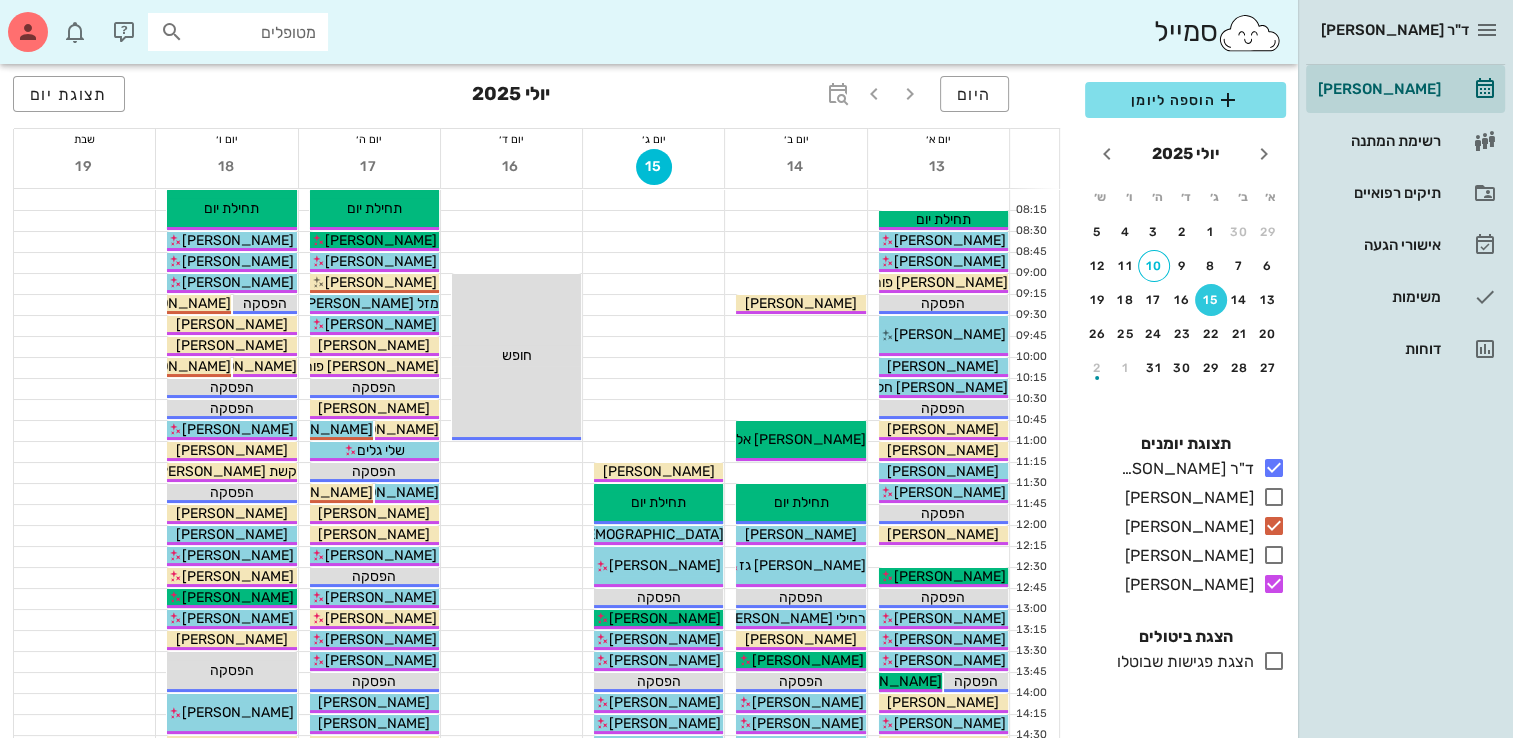 click at bounding box center (795, 389) 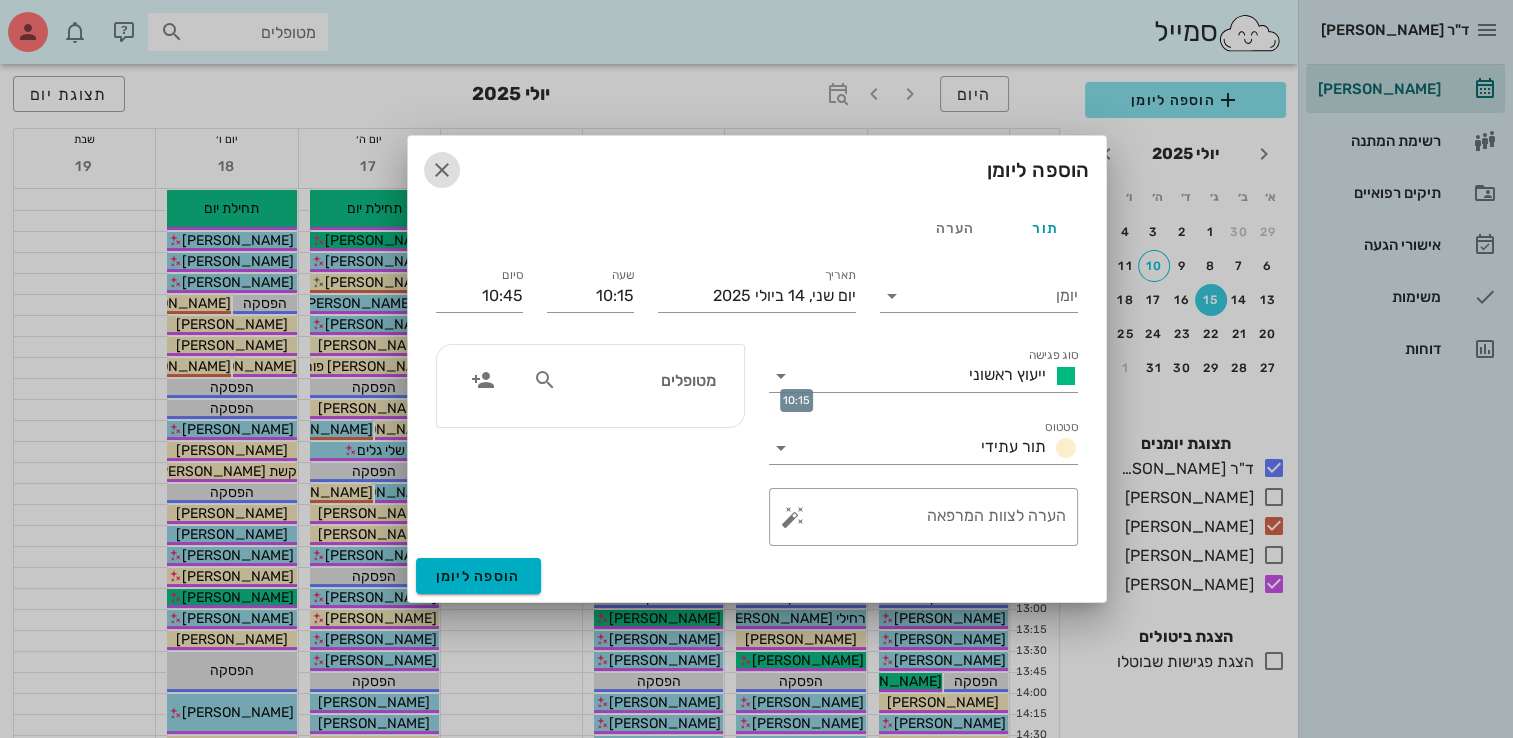 click at bounding box center [442, 170] 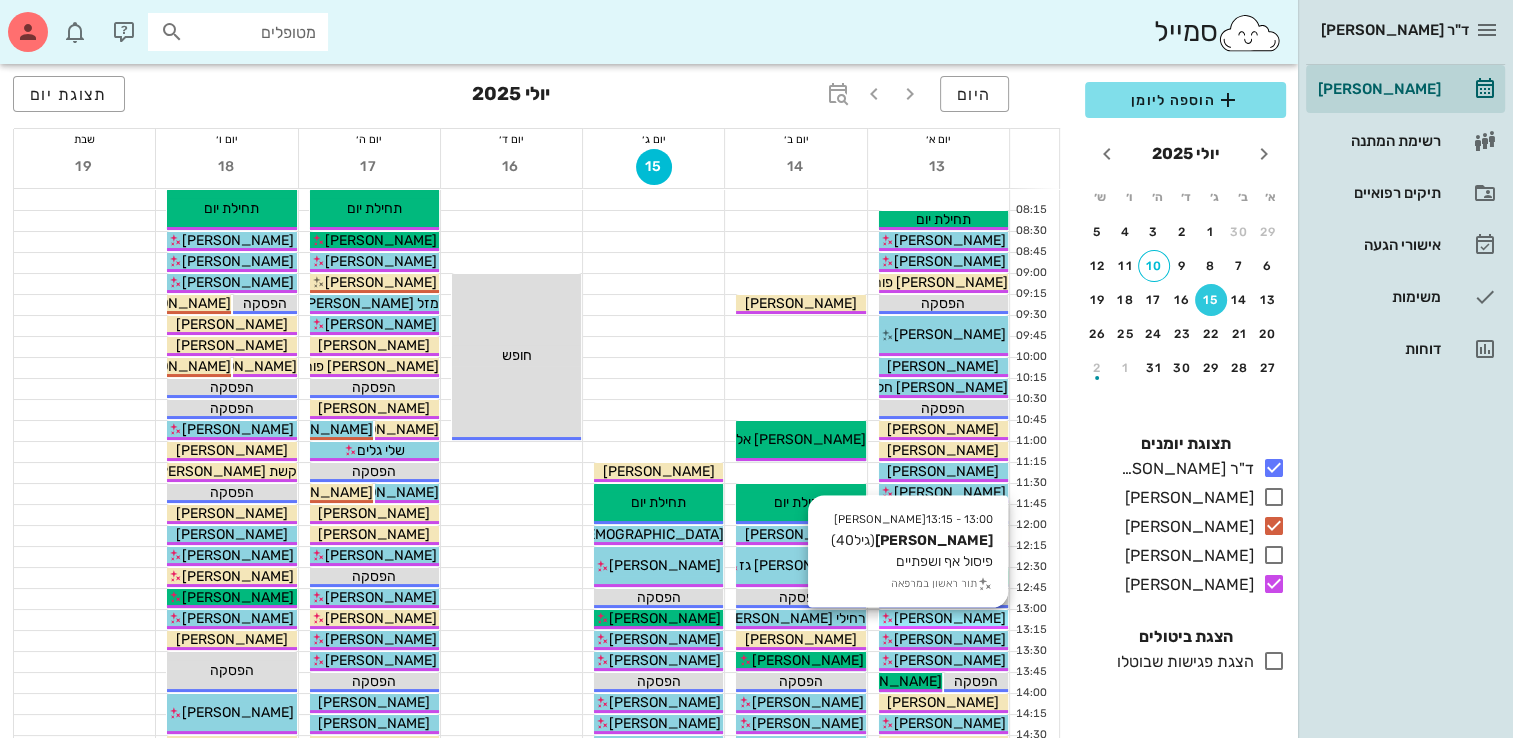 click on "[PERSON_NAME]" at bounding box center (950, 618) 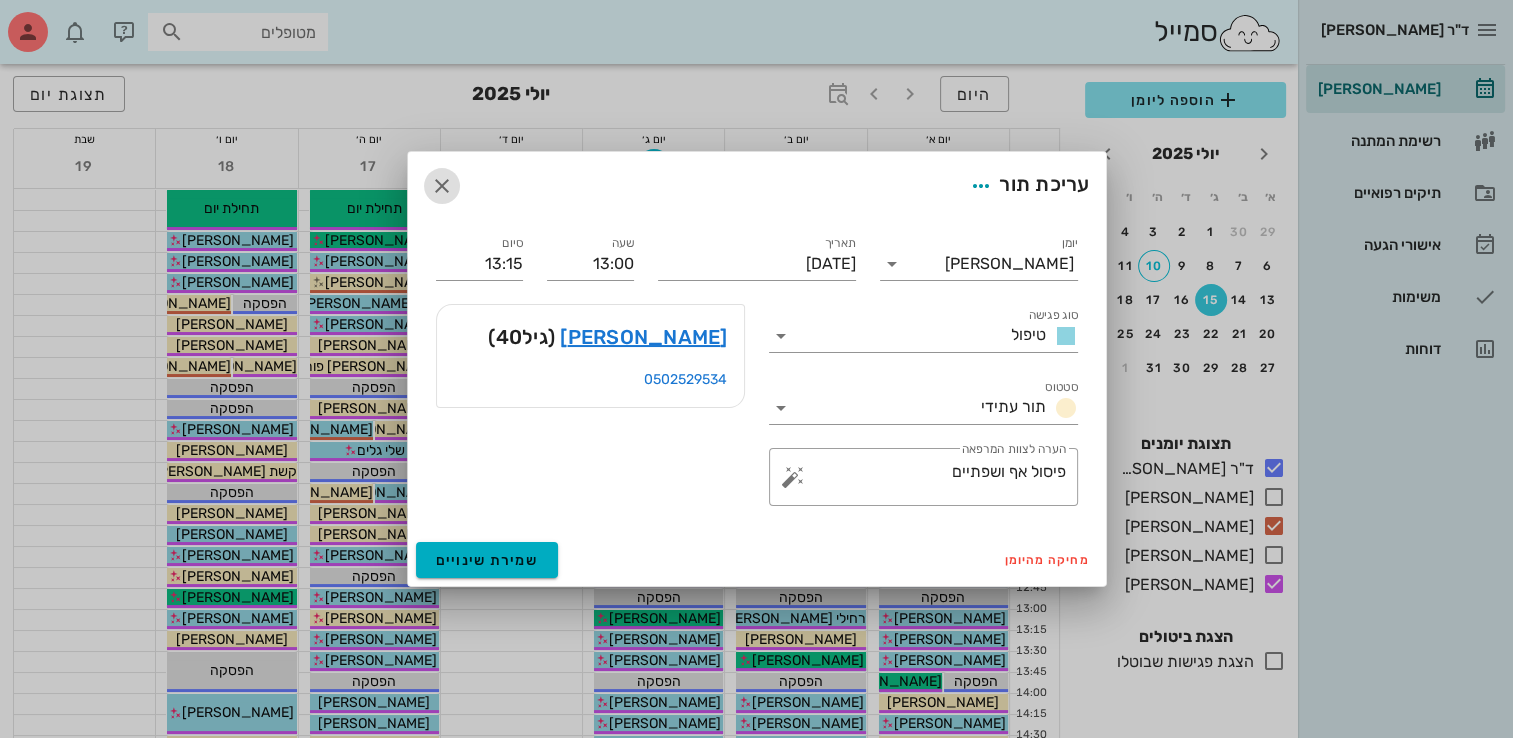 click at bounding box center (442, 186) 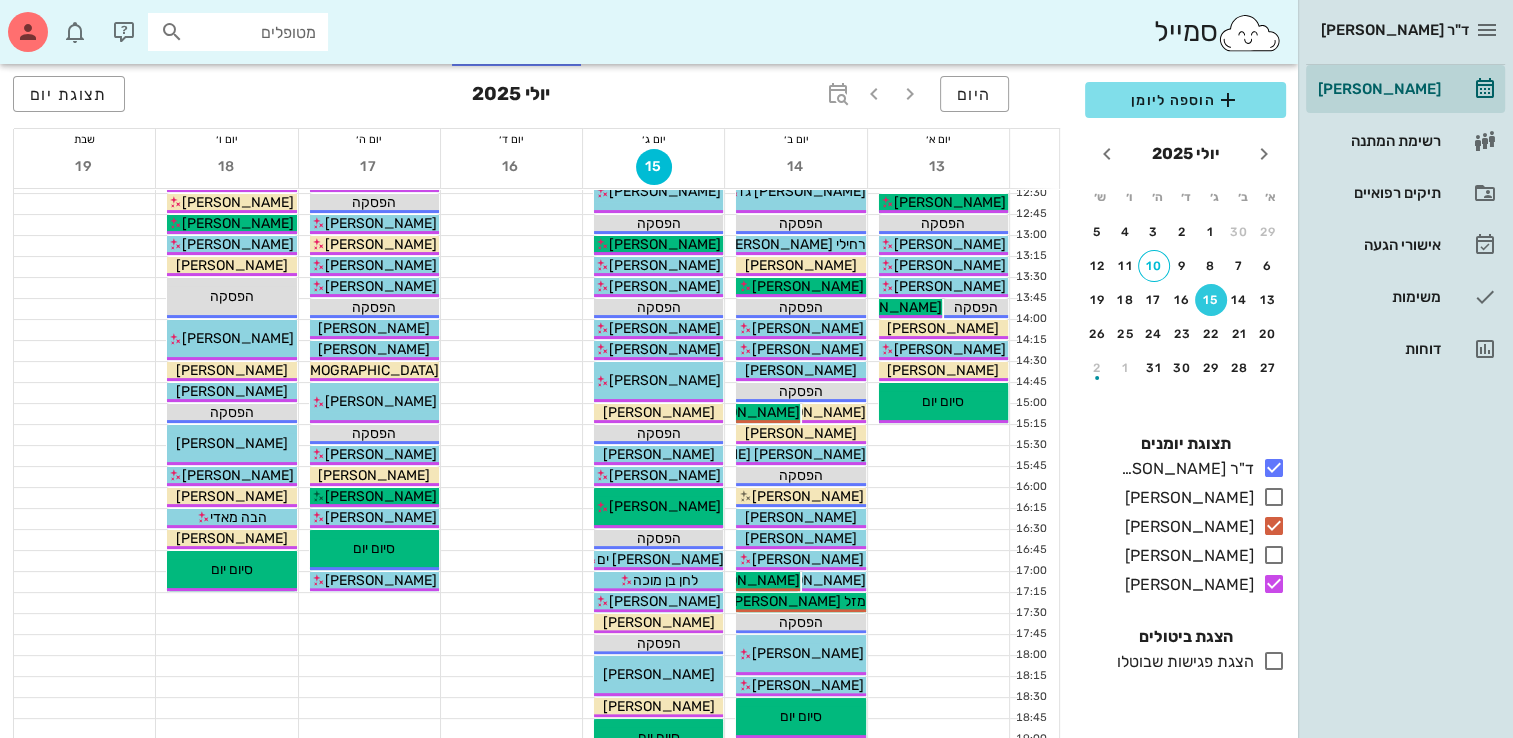 scroll, scrollTop: 376, scrollLeft: 0, axis: vertical 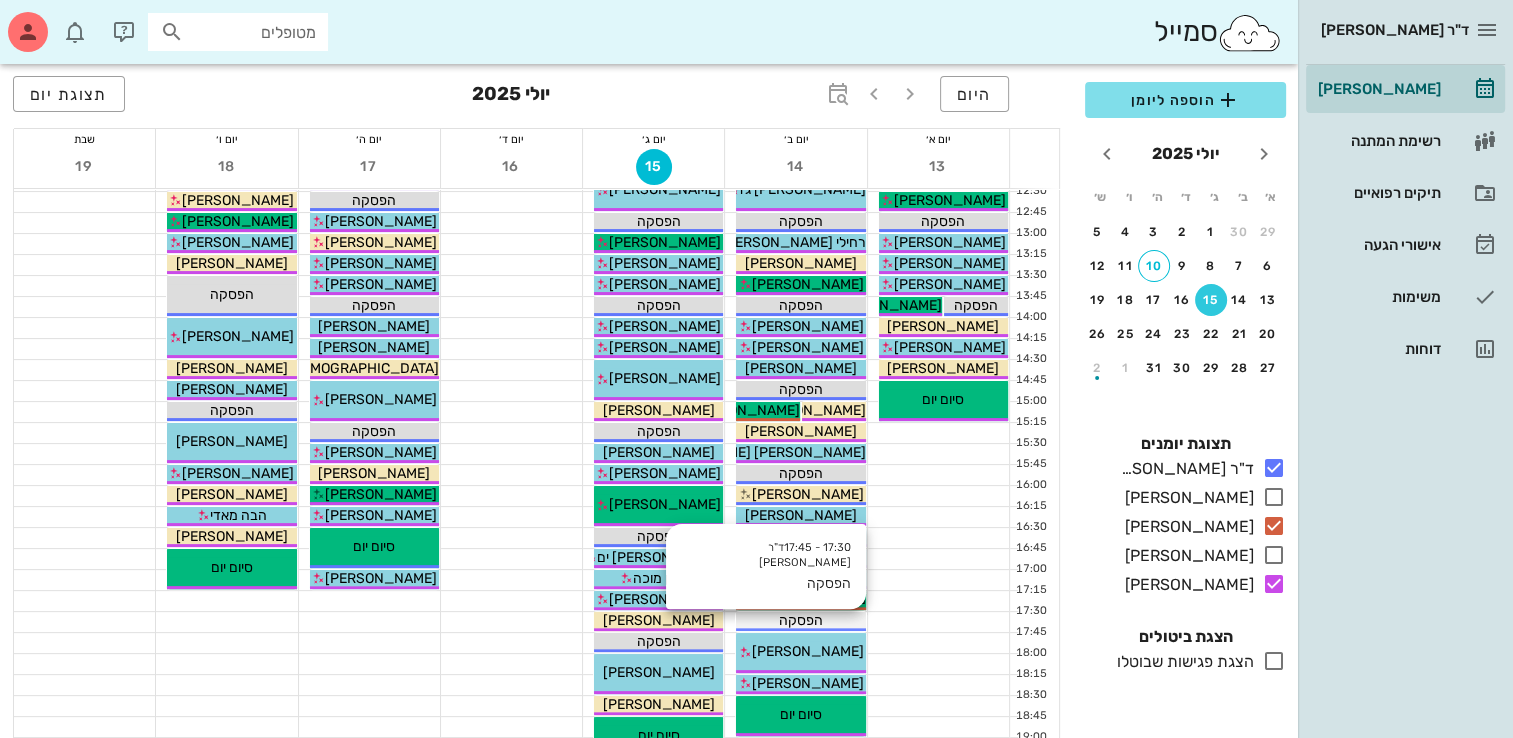 click on "הפסקה" at bounding box center (800, 620) 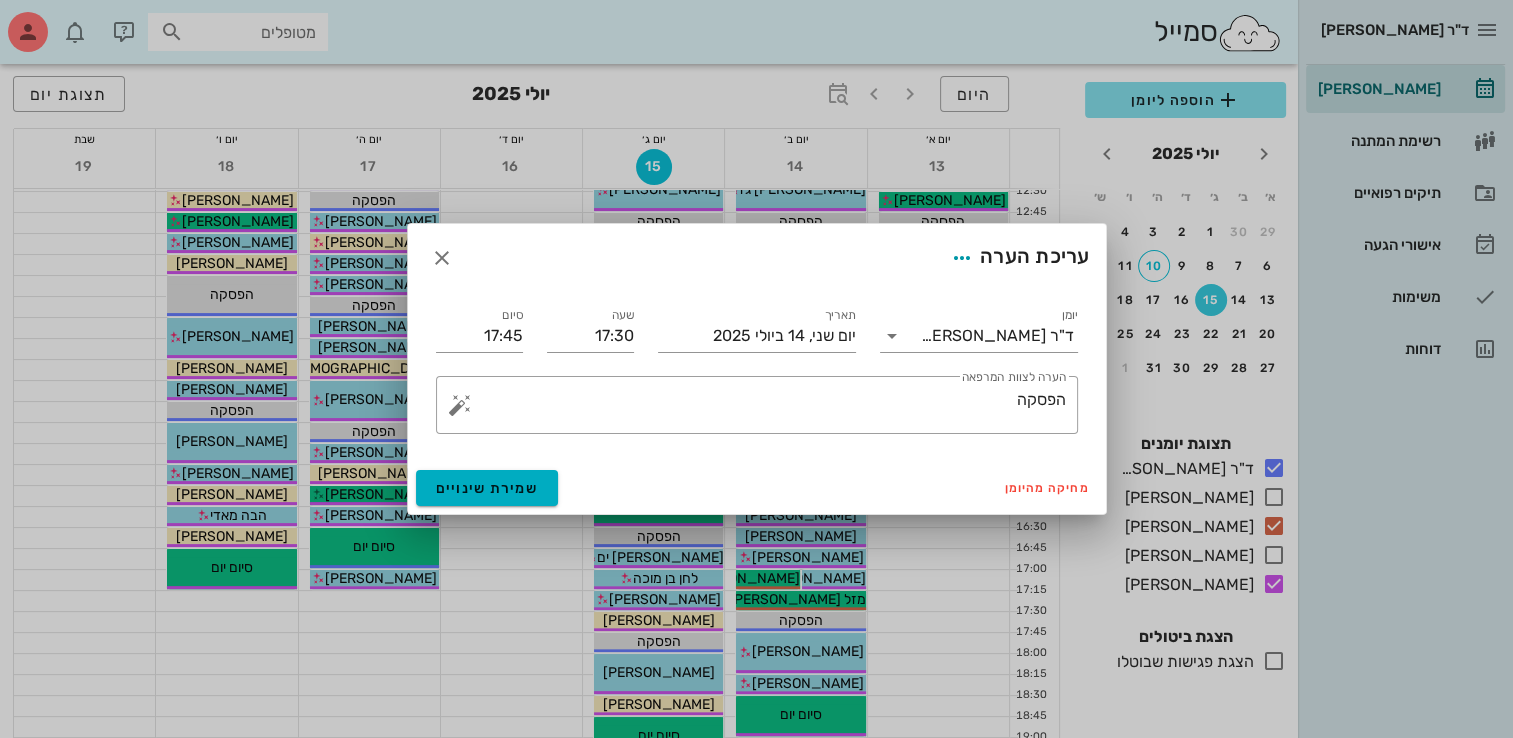 click on "עריכת הערה" at bounding box center [757, 258] 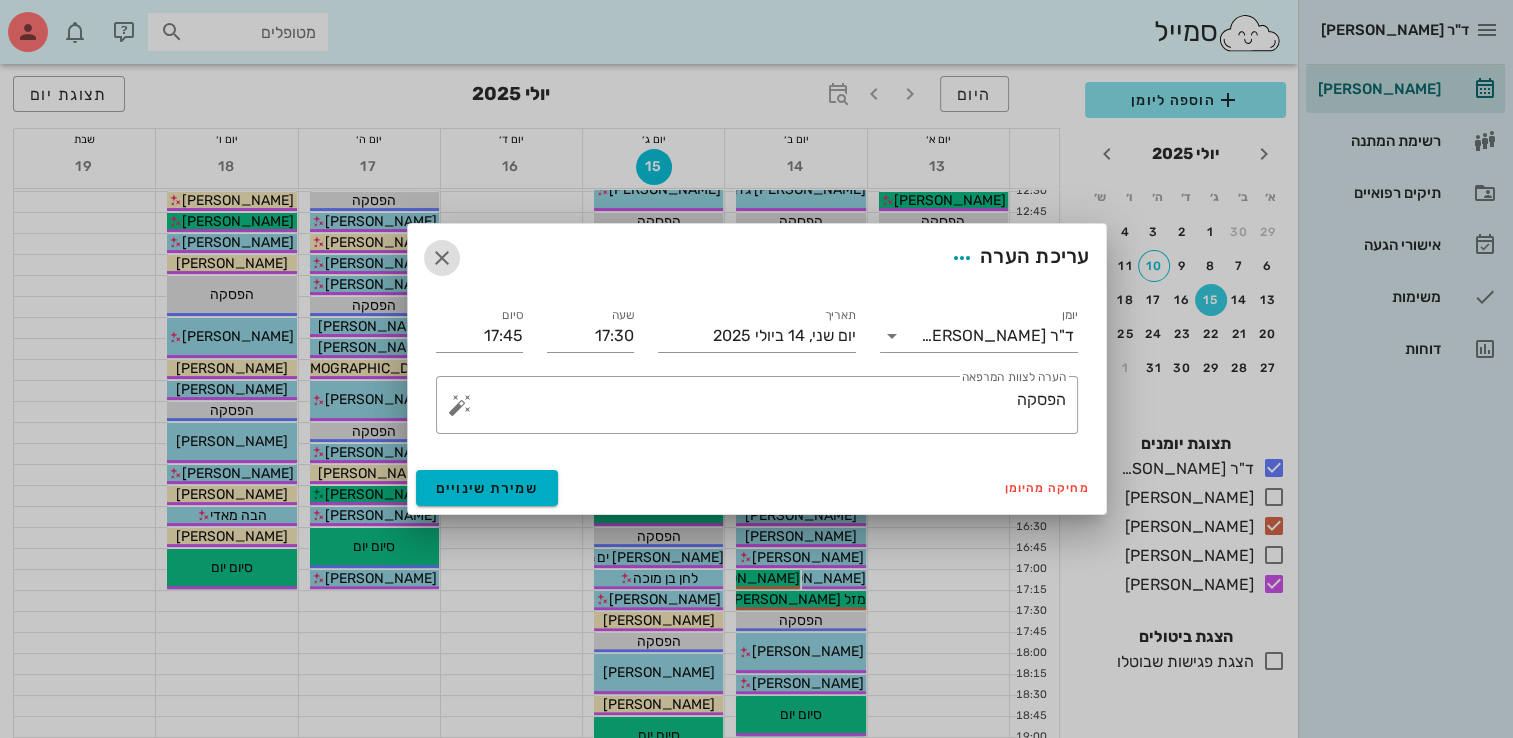 click at bounding box center (442, 258) 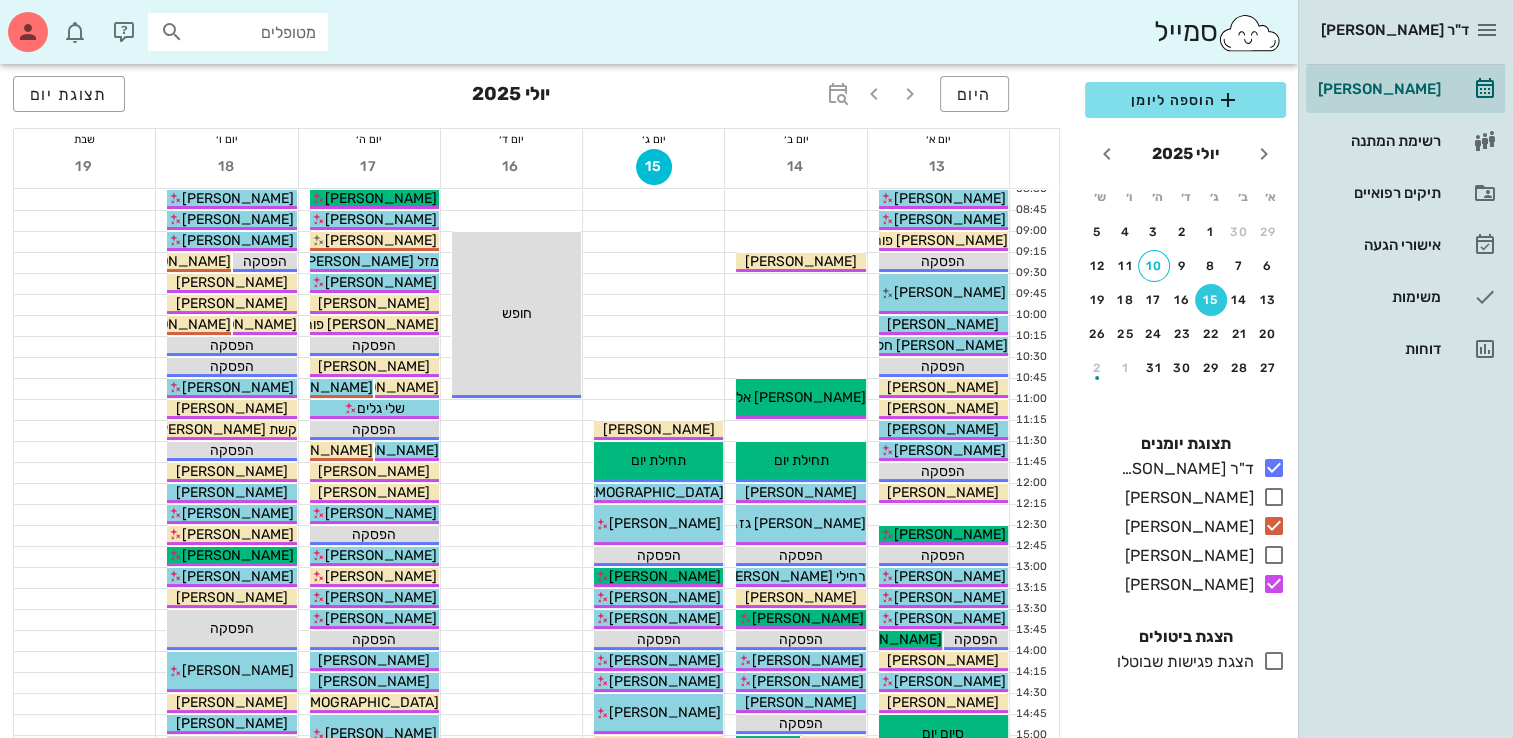 scroll, scrollTop: 0, scrollLeft: 0, axis: both 